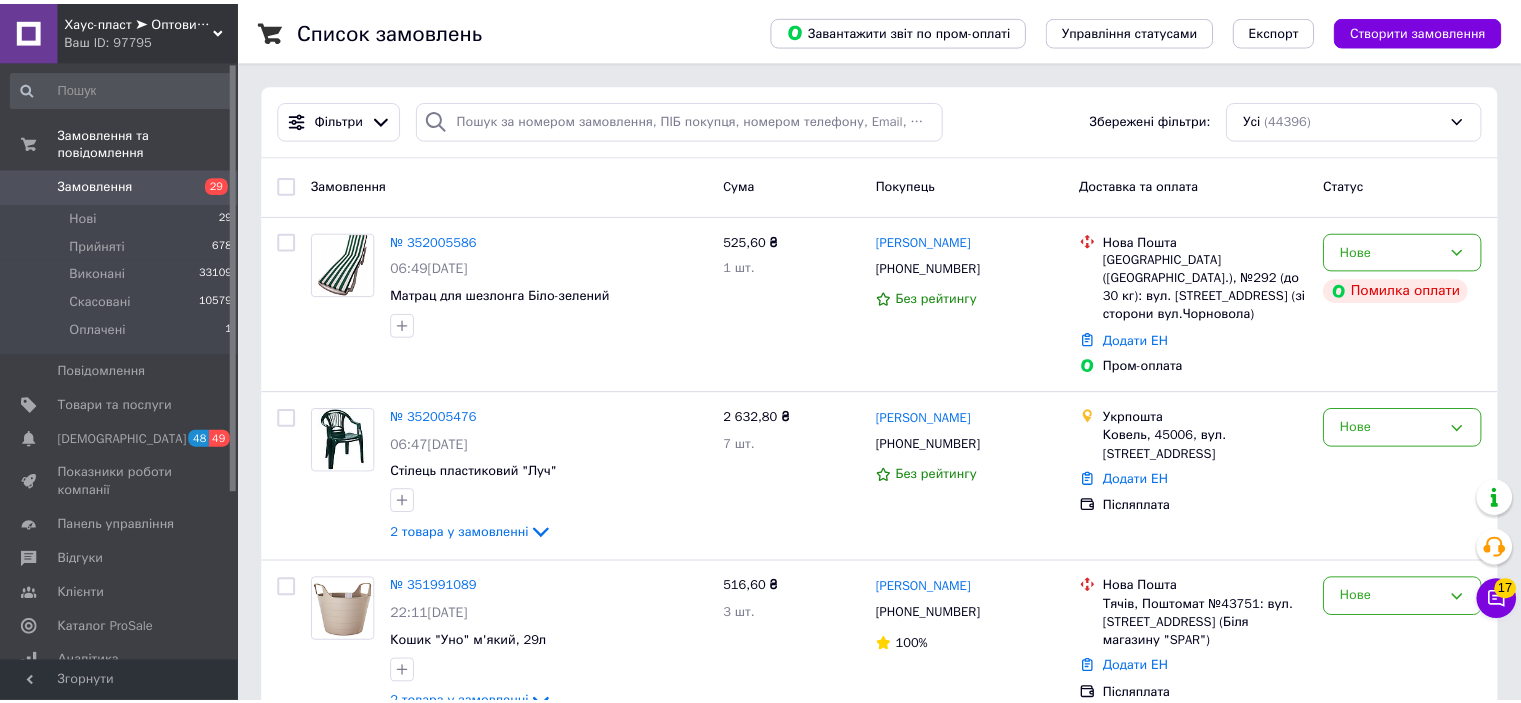 scroll, scrollTop: 0, scrollLeft: 0, axis: both 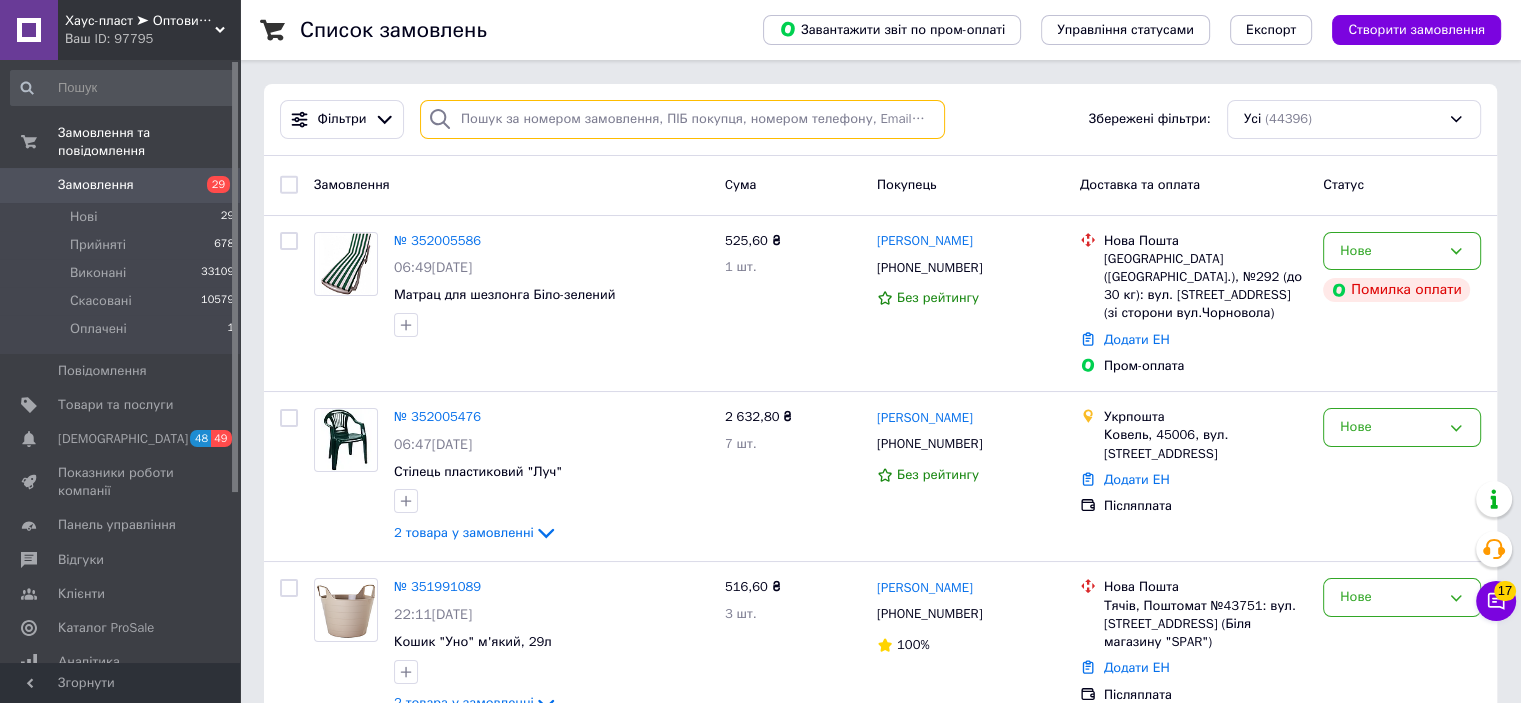 click at bounding box center [682, 119] 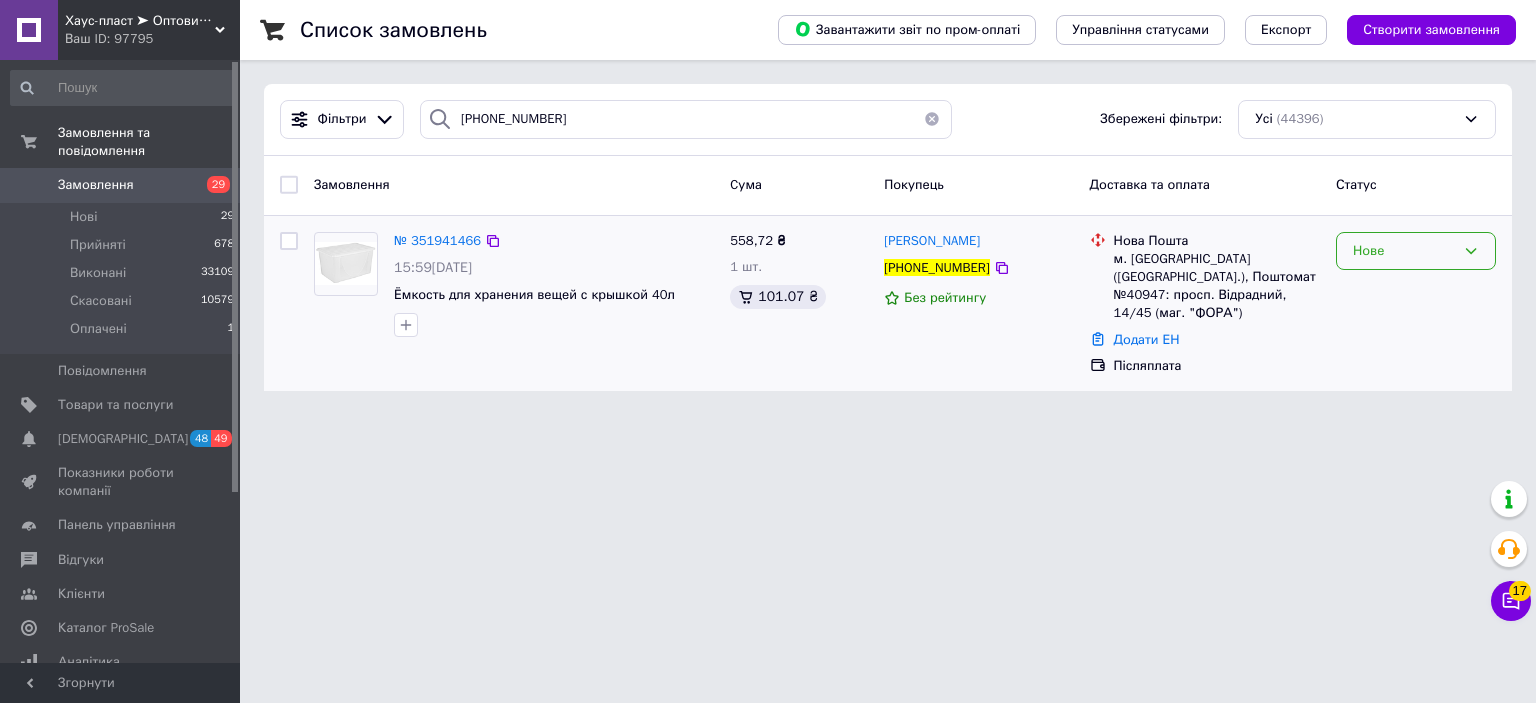 click on "Нове" at bounding box center [1404, 251] 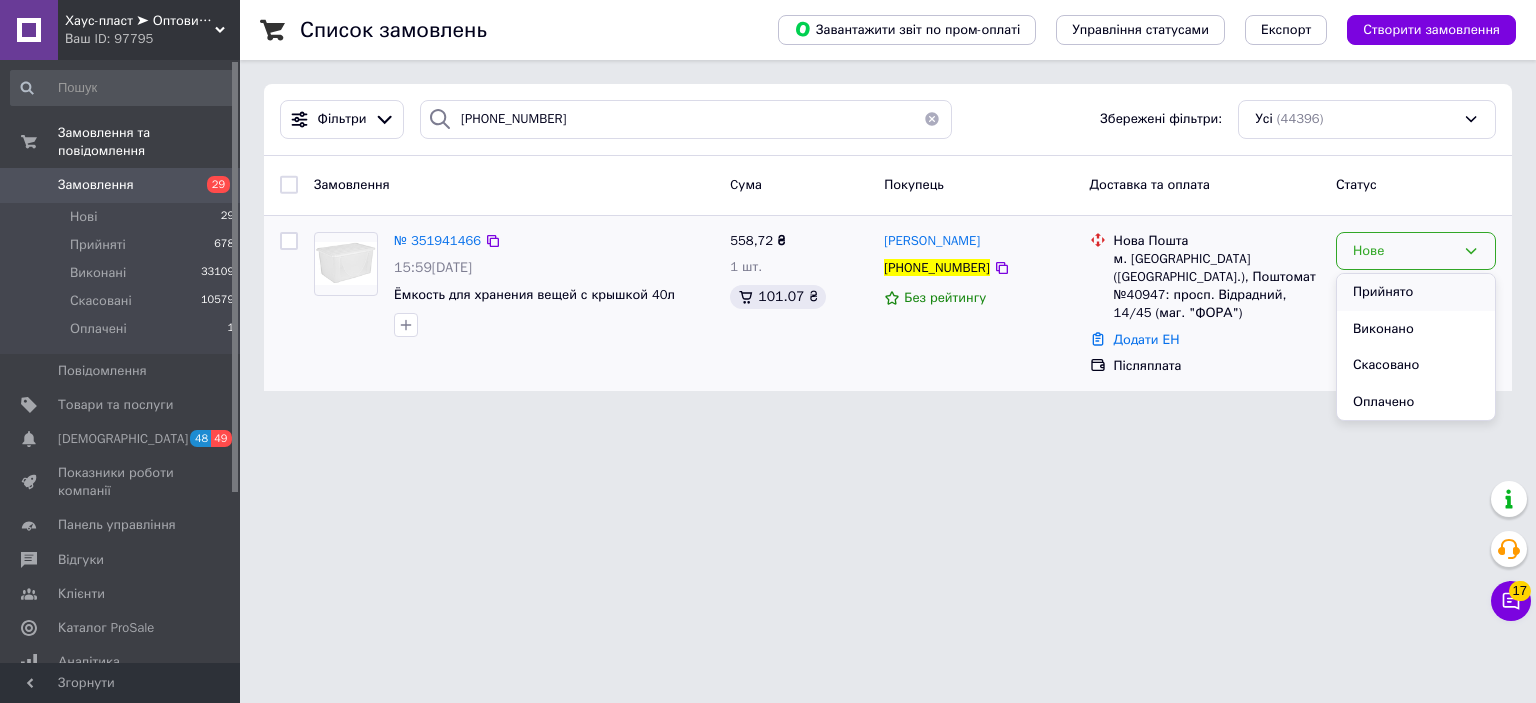 click on "Прийнято" at bounding box center [1416, 292] 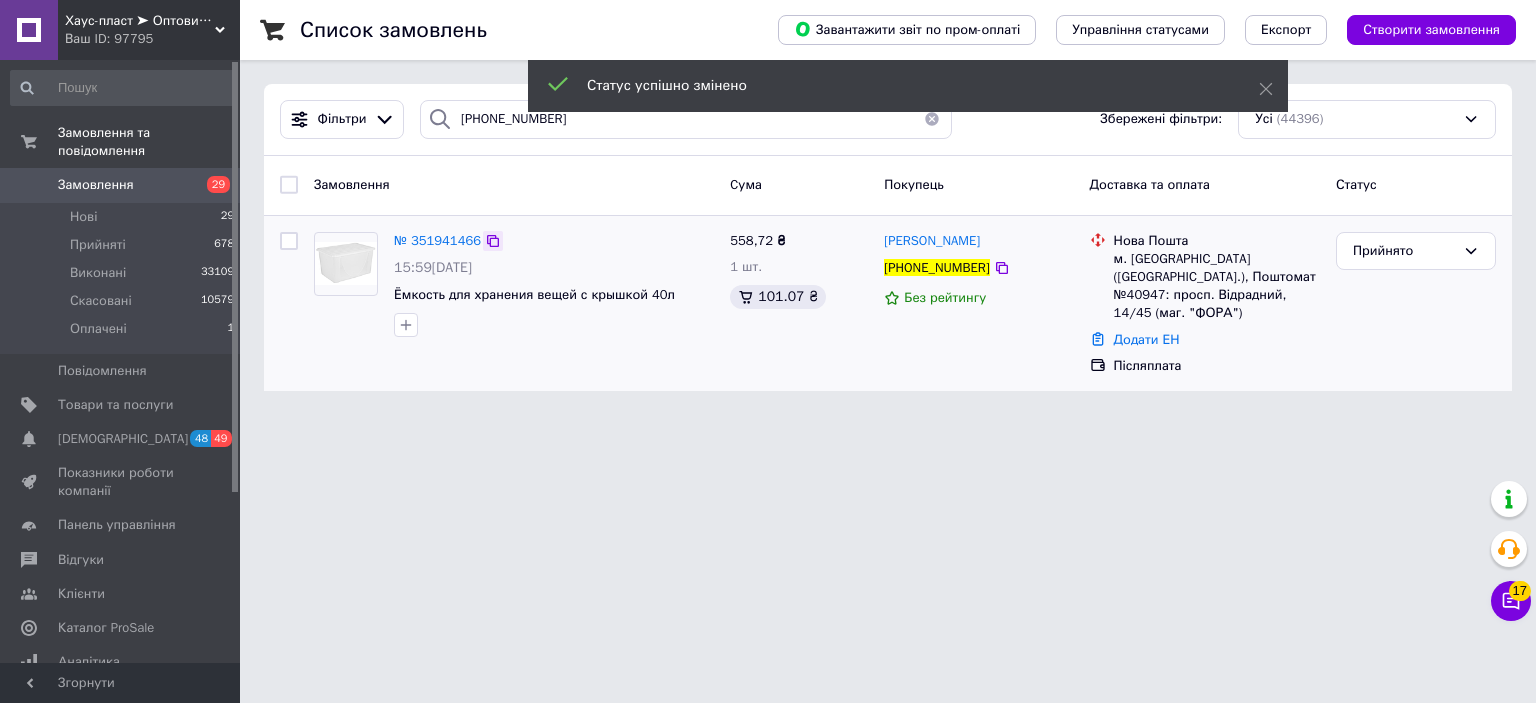 click 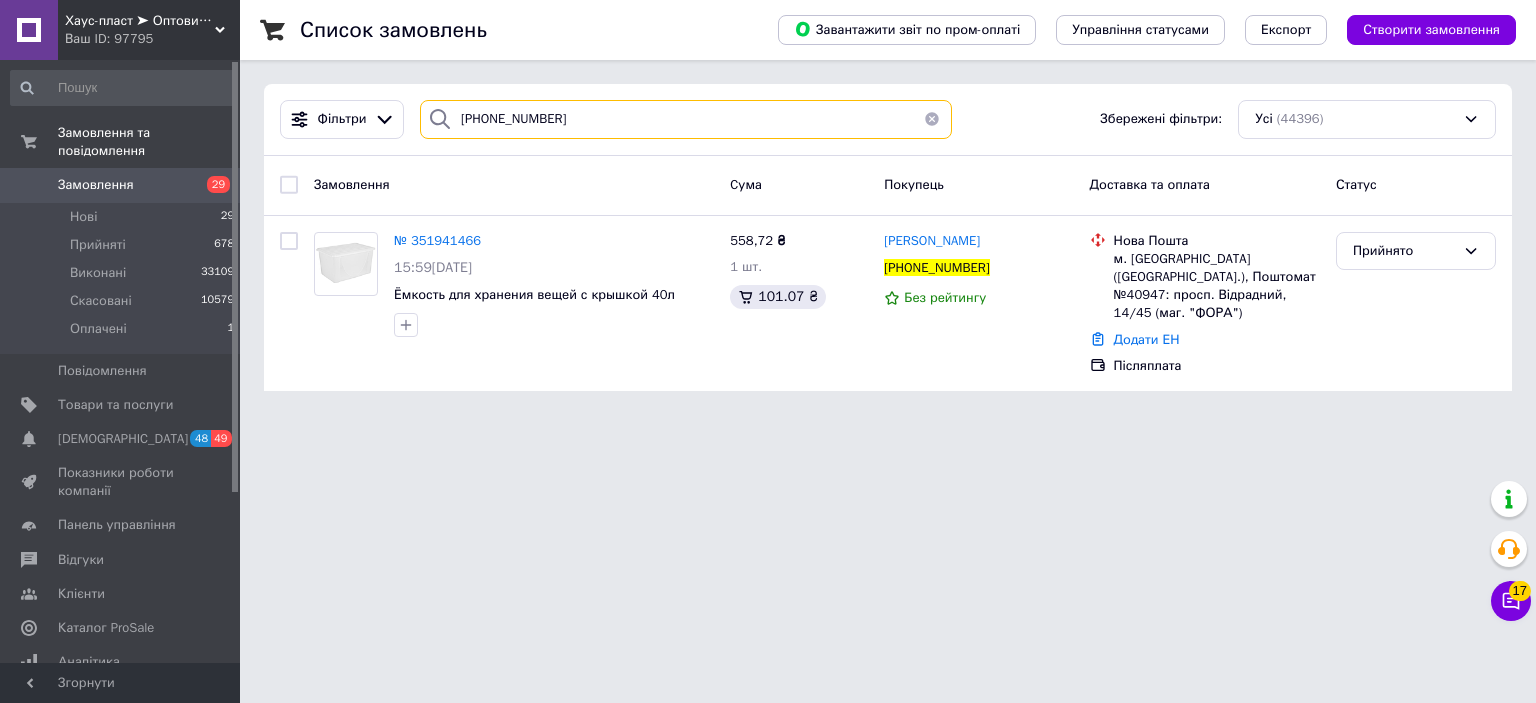 drag, startPoint x: 606, startPoint y: 119, endPoint x: 438, endPoint y: 117, distance: 168.0119 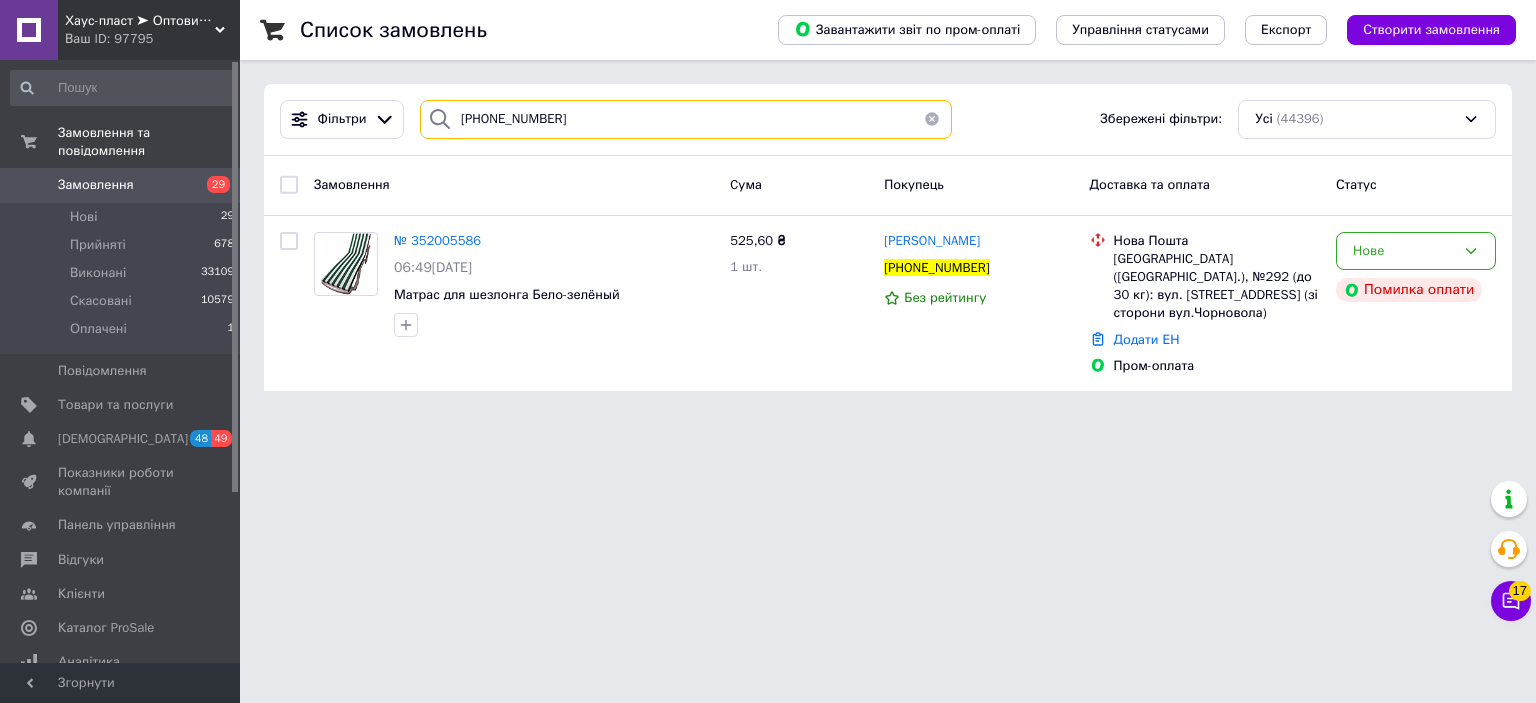 type on "[PHONE_NUMBER]" 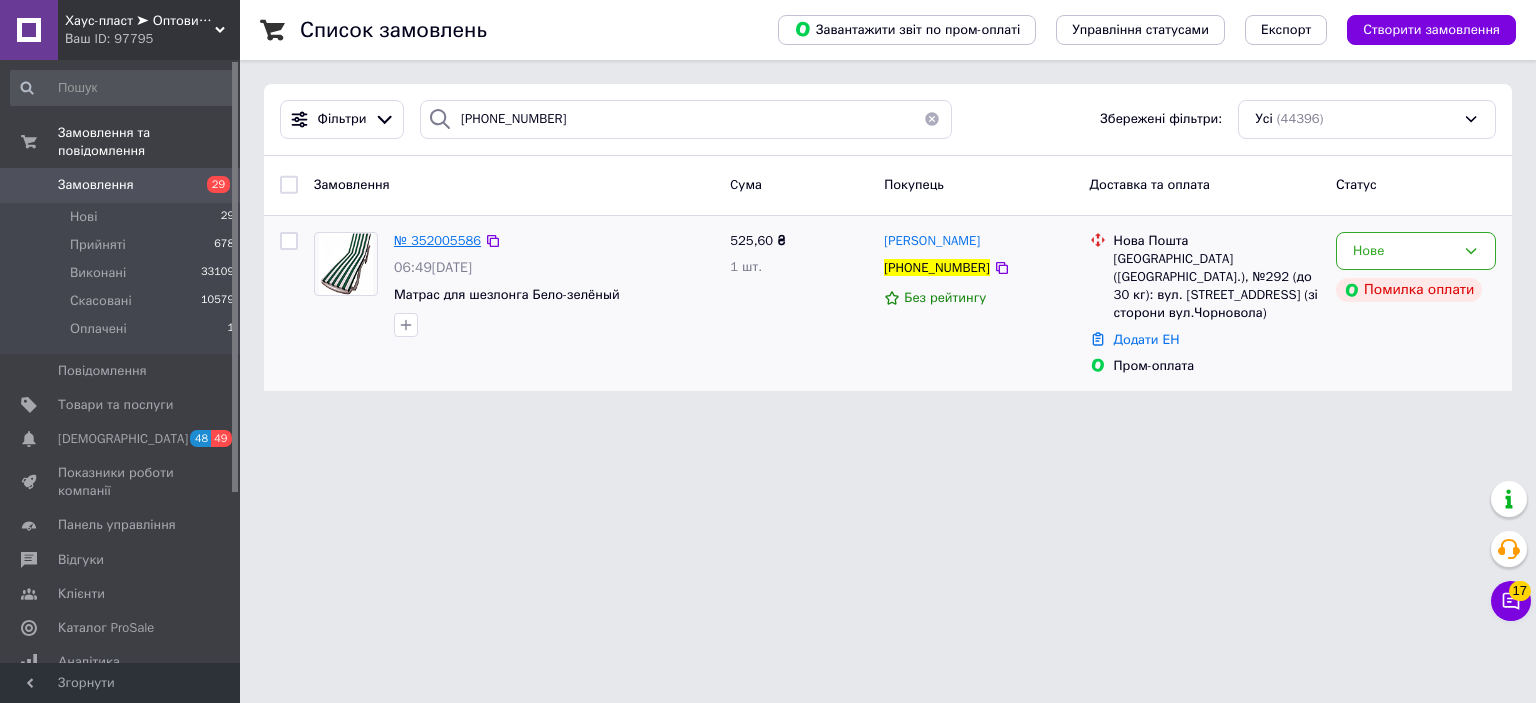 click on "№ 352005586" at bounding box center (437, 240) 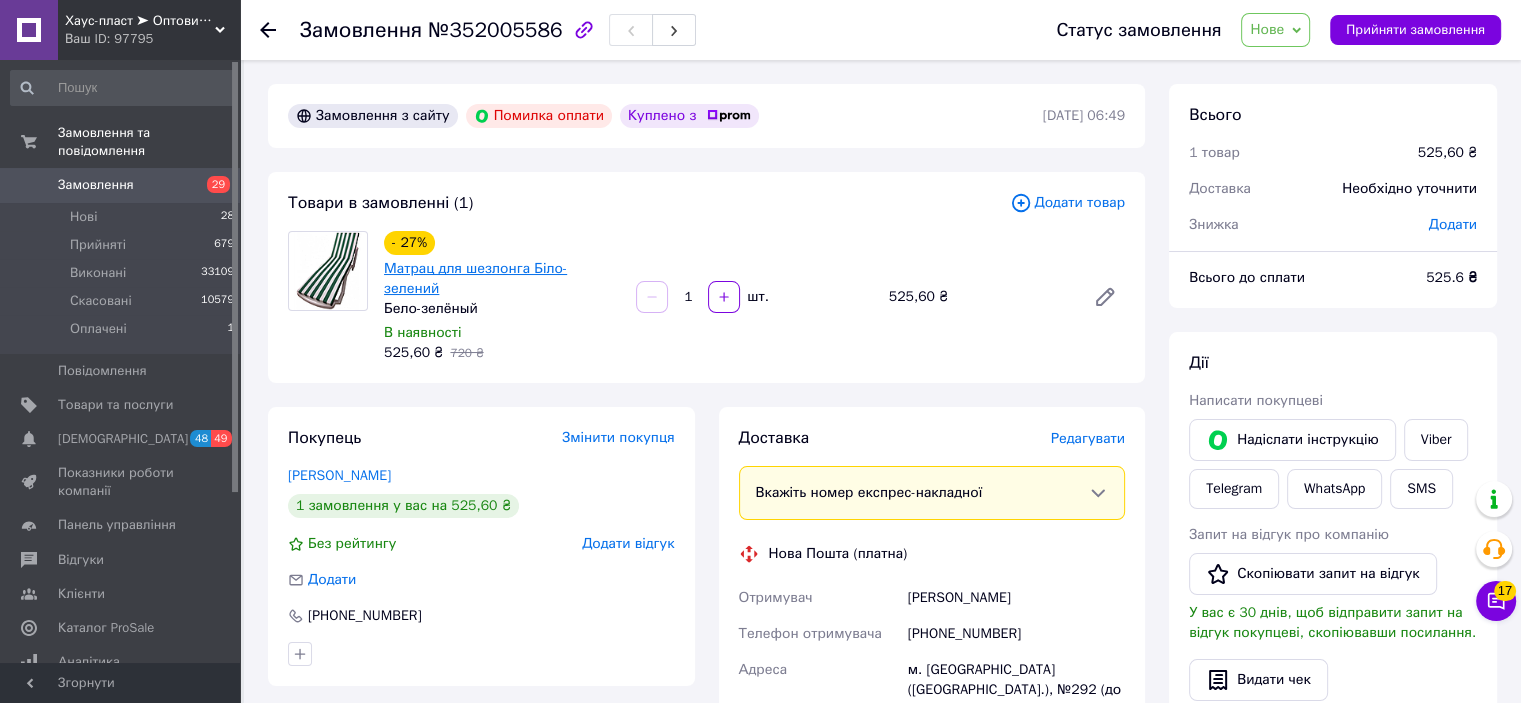 click on "Матрац для шезлонга Біло-зелений" at bounding box center (475, 278) 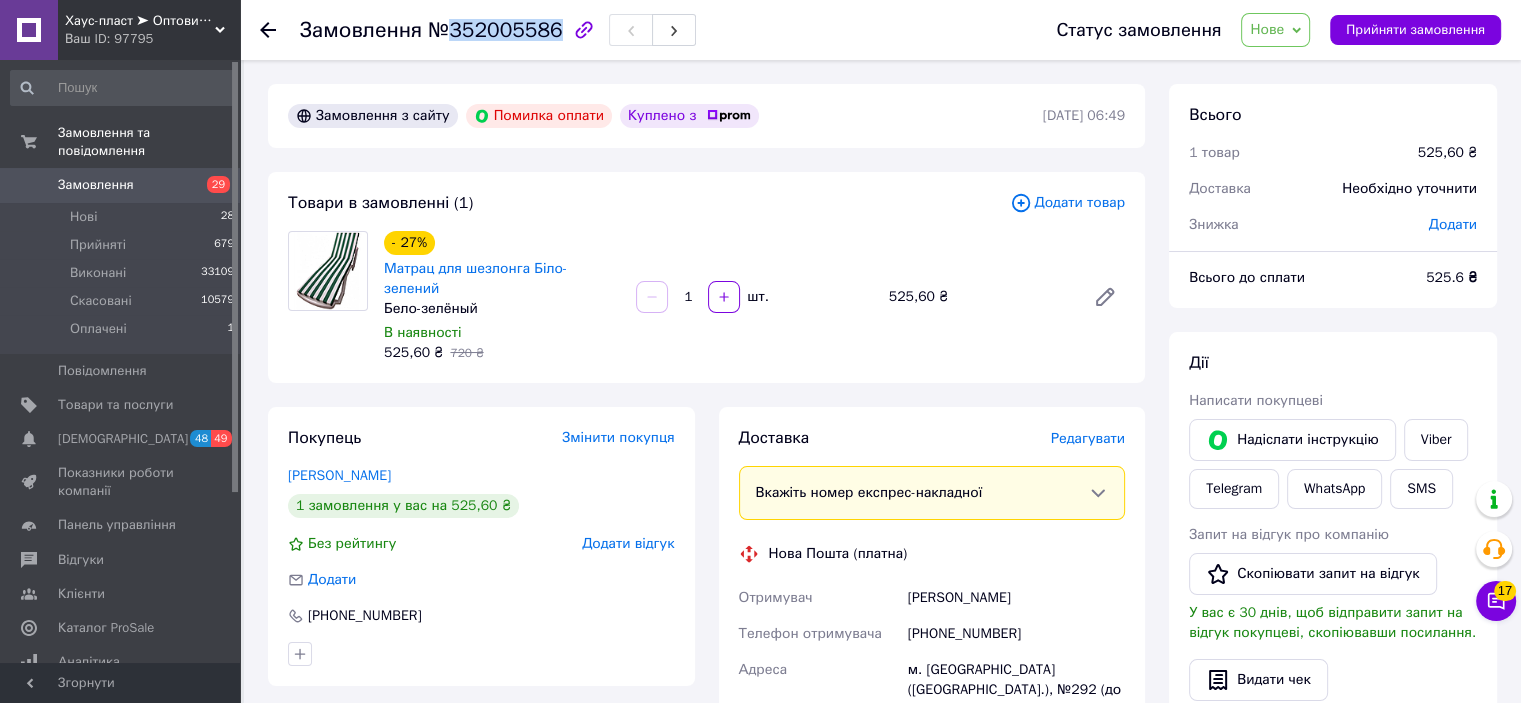 drag, startPoint x: 448, startPoint y: 34, endPoint x: 543, endPoint y: 47, distance: 95.885345 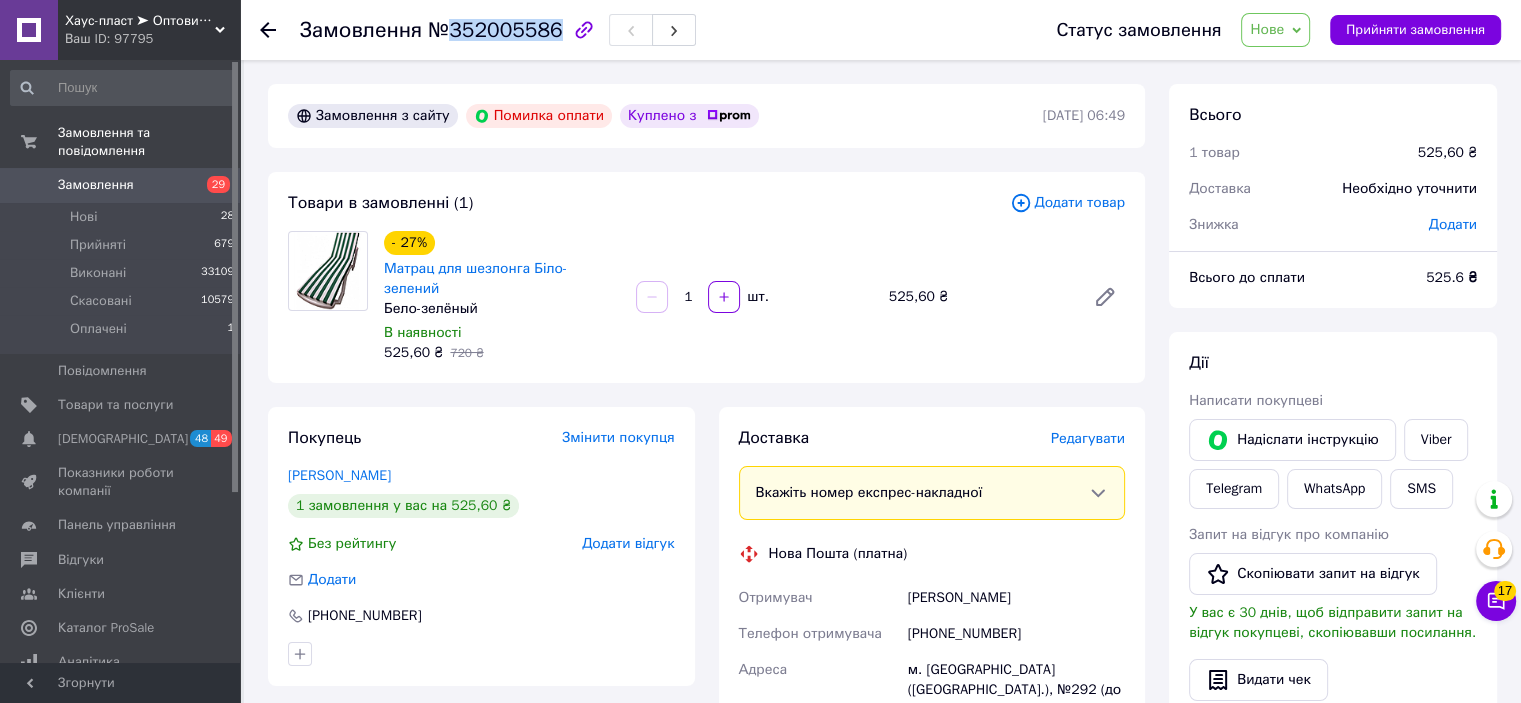click on "Замовлення №352005586" at bounding box center [658, 30] 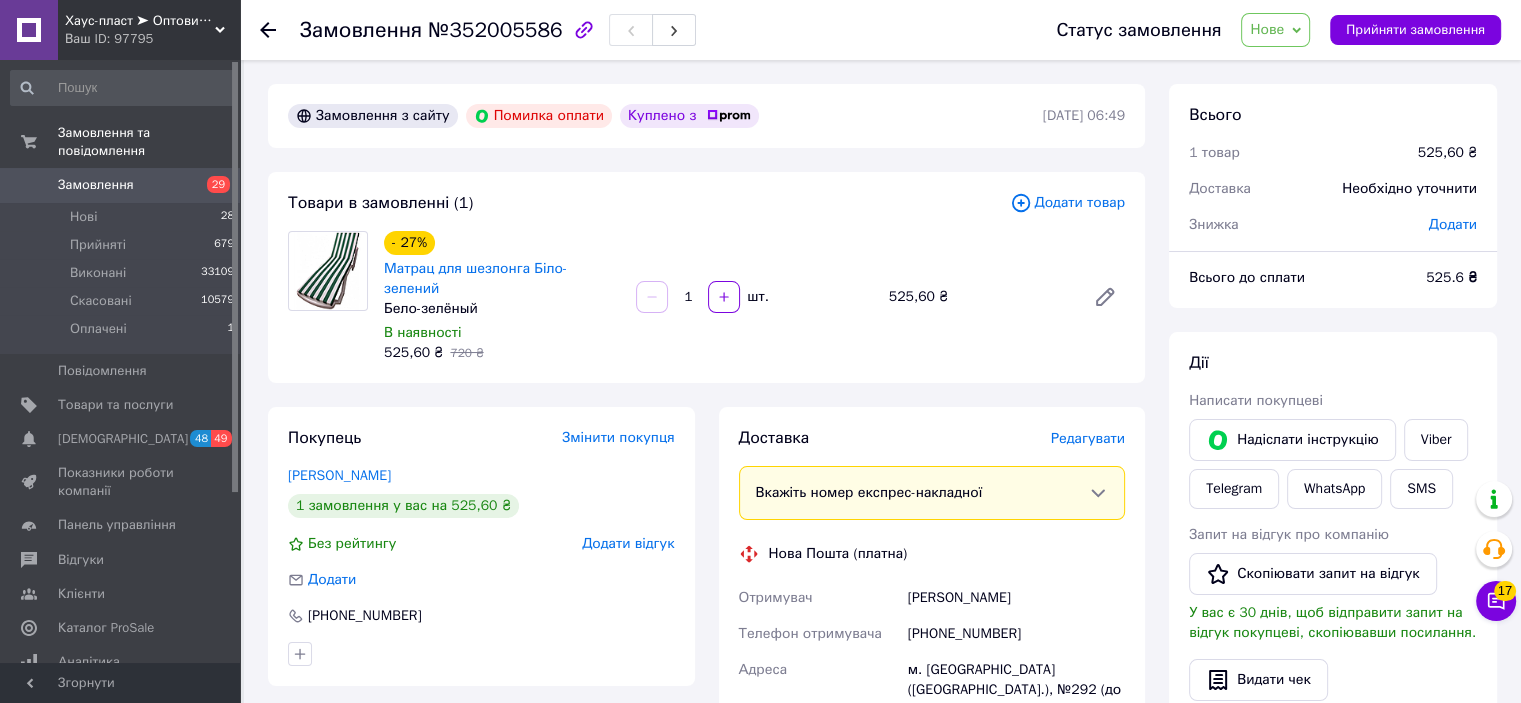 click on "Всього 1 товар 525,60 ₴ Доставка Необхідно уточнити Знижка Додати Всього до сплати 525.6 ₴ Дії Написати покупцеві   Надіслати інструкцію Viber Telegram WhatsApp SMS Запит на відгук про компанію   Скопіювати запит на відгук У вас є 30 днів, щоб відправити запит на відгук покупцеві, скопіювавши посилання.   Видати чек   Завантажити PDF   Друк PDF Мітки Особисті нотатки, які бачите лише ви. З їх допомогою можна фільтрувати замовлення Примітки Залишилося 300 символів Очистити Зберегти" at bounding box center (1333, 698) 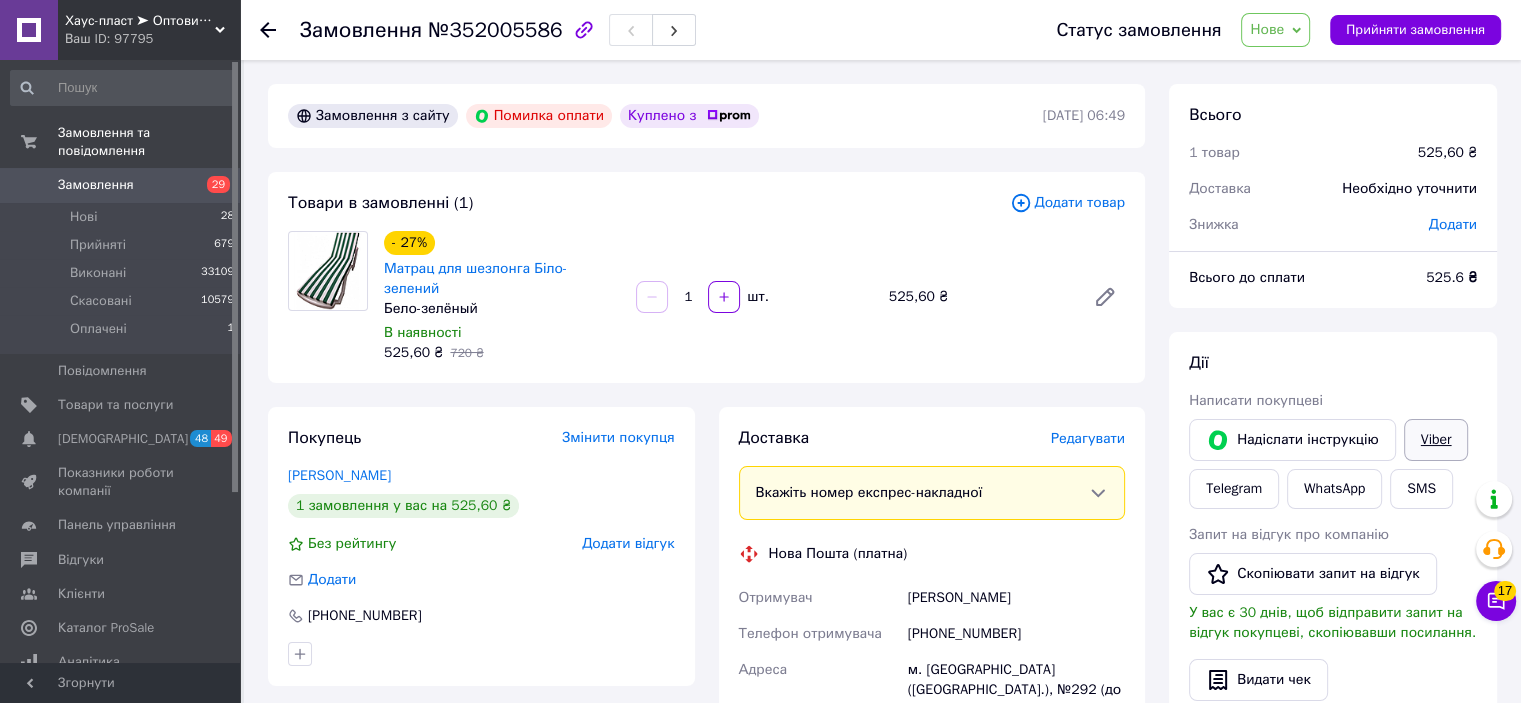 click on "Viber" at bounding box center [1436, 440] 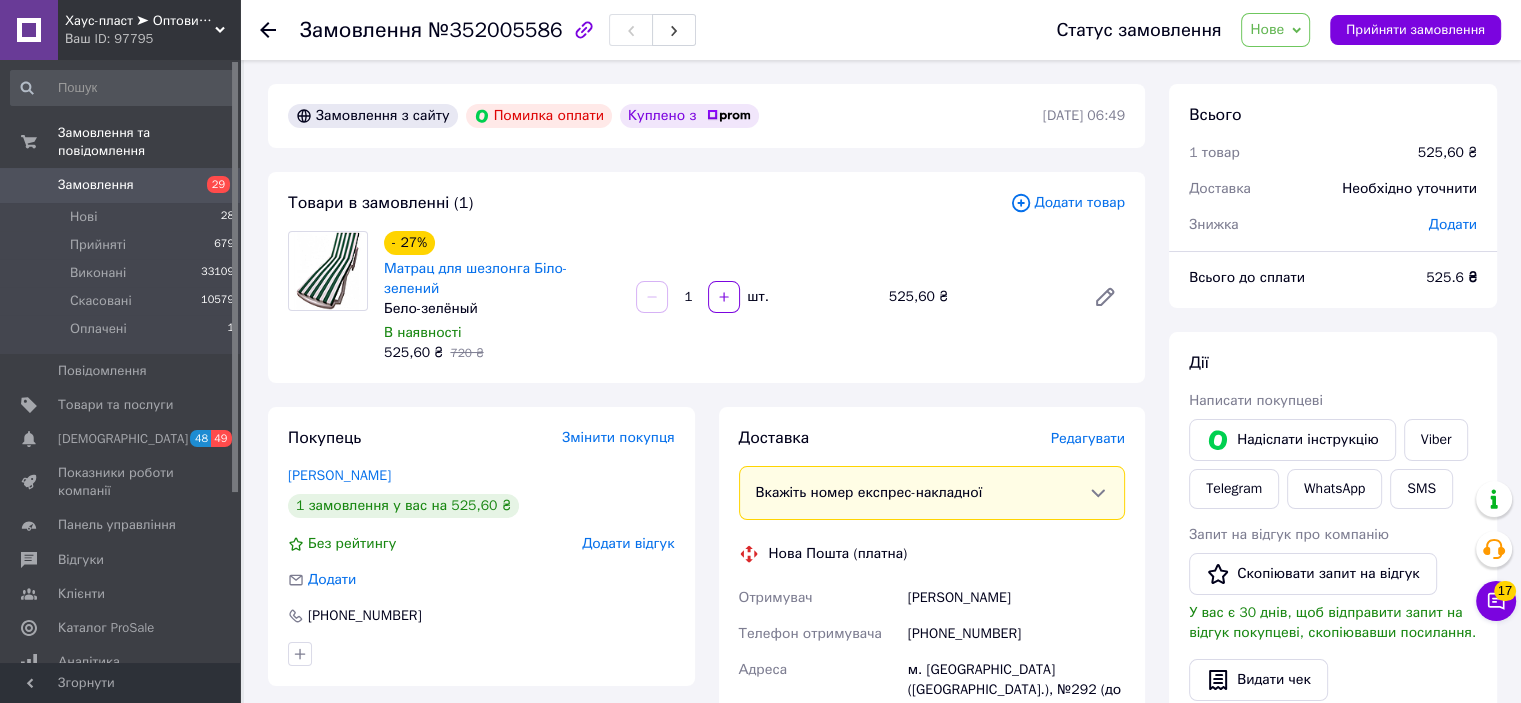 click on "Дії" at bounding box center (1333, 363) 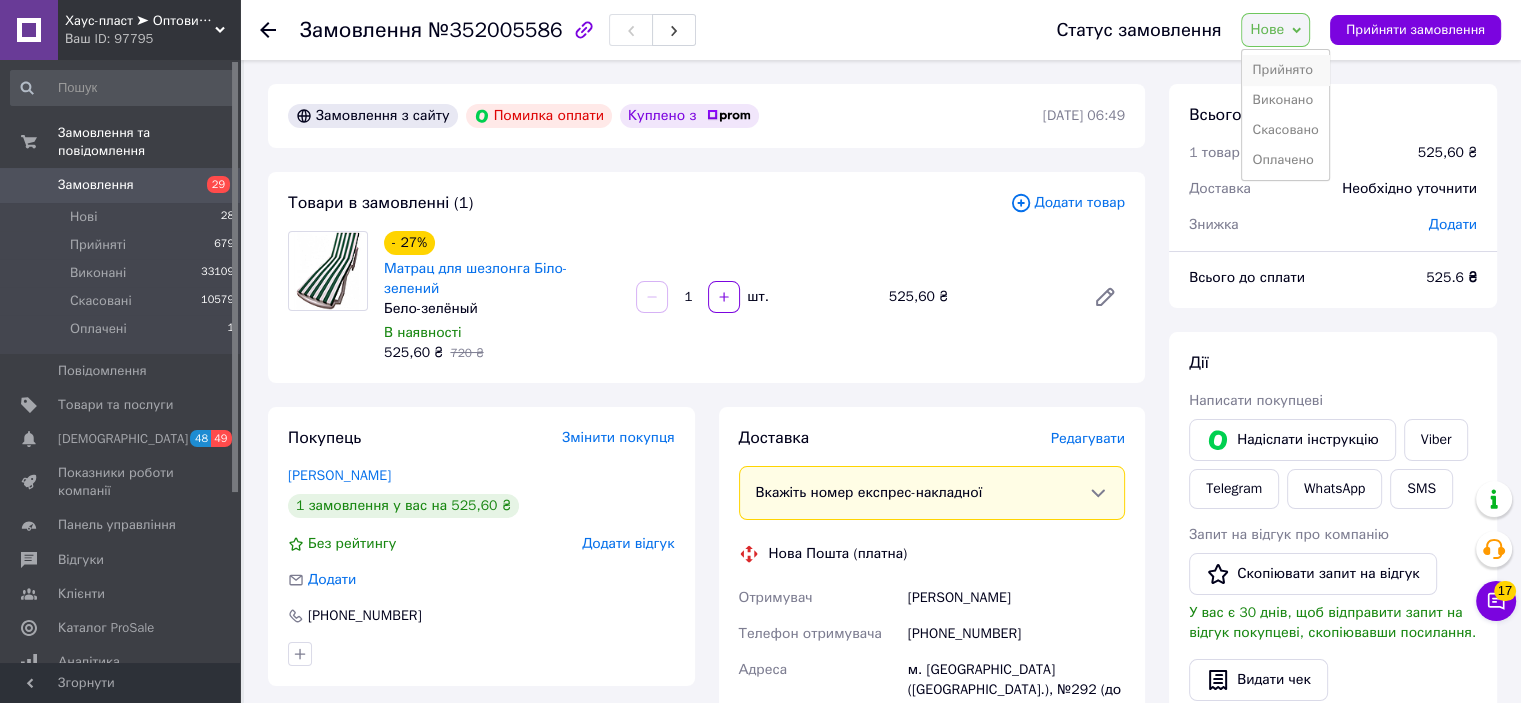 click on "Прийнято" at bounding box center [1285, 70] 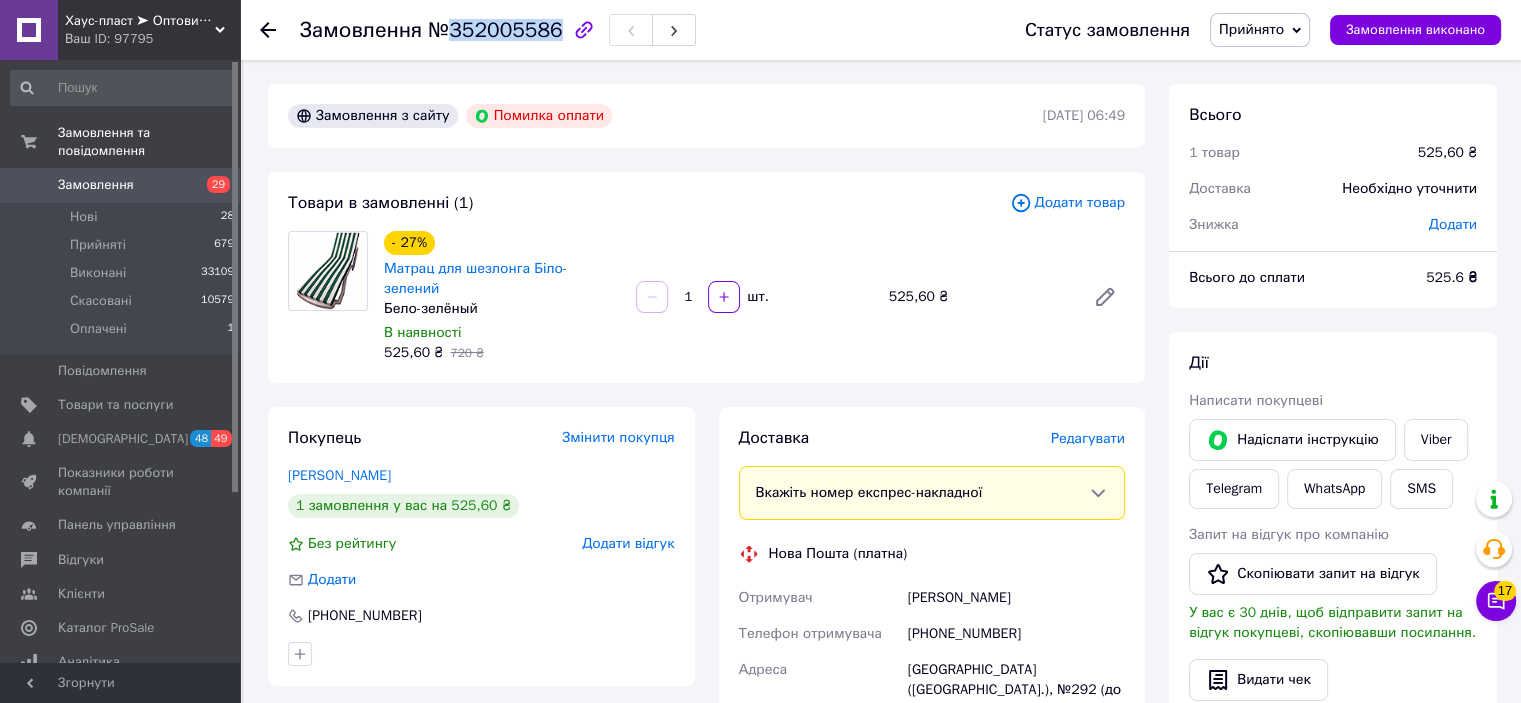 drag, startPoint x: 445, startPoint y: 27, endPoint x: 545, endPoint y: 26, distance: 100.005 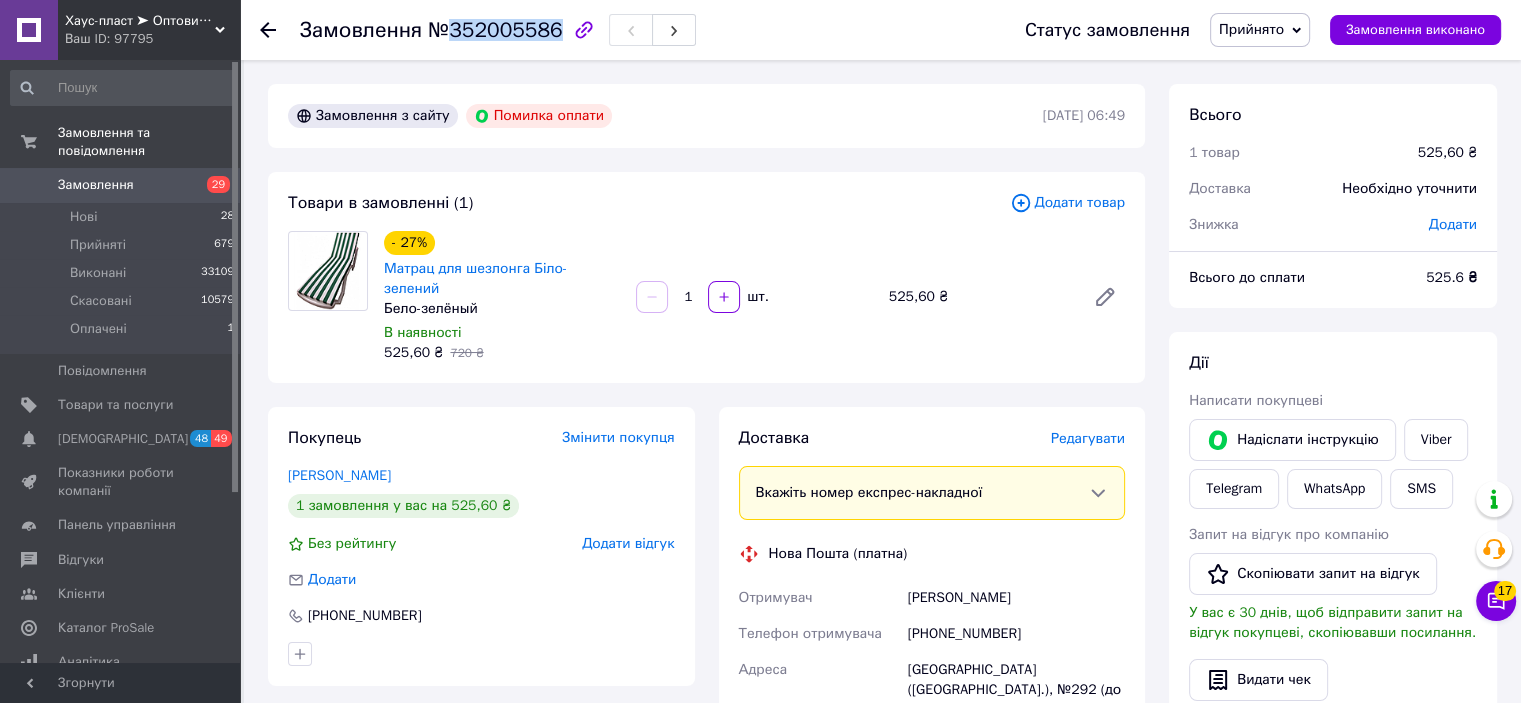 click on "№352005586" at bounding box center [495, 30] 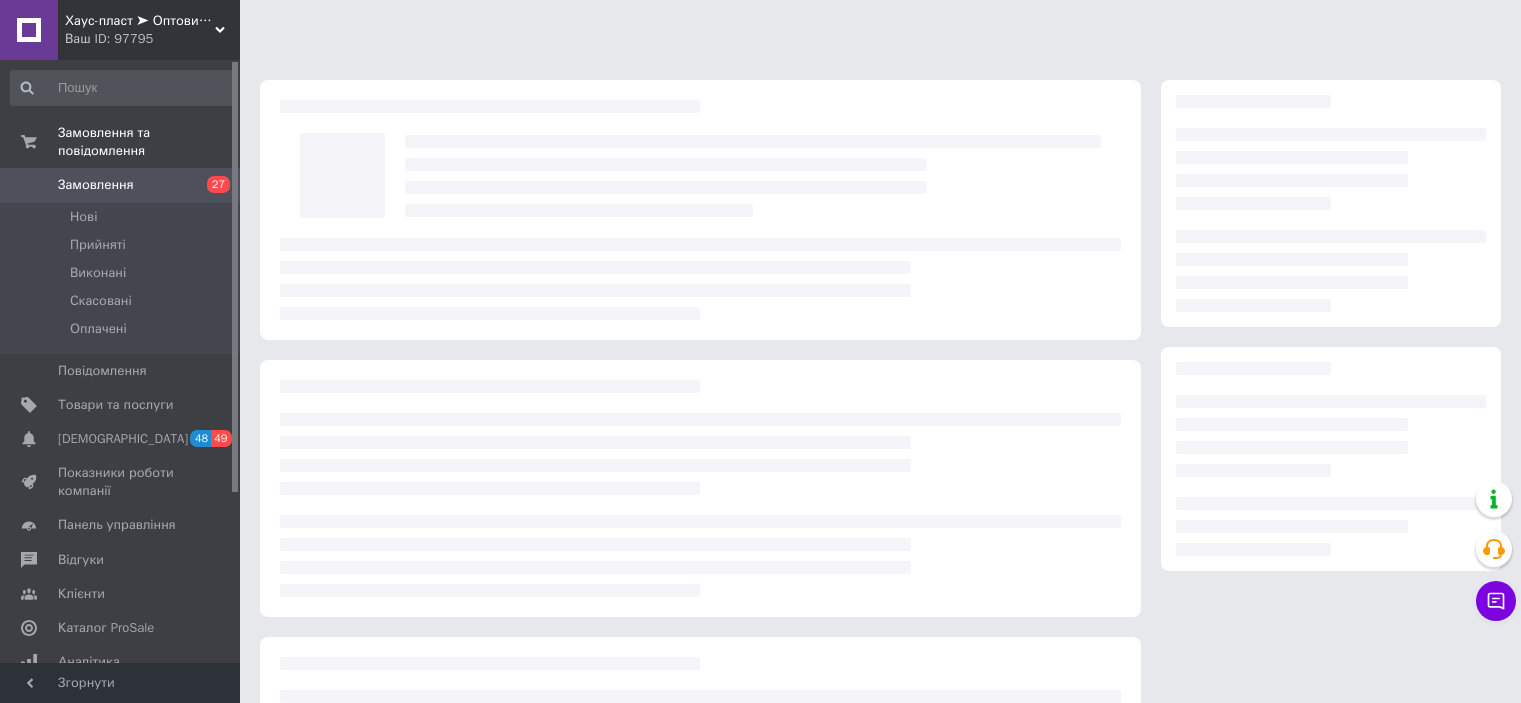 scroll, scrollTop: 0, scrollLeft: 0, axis: both 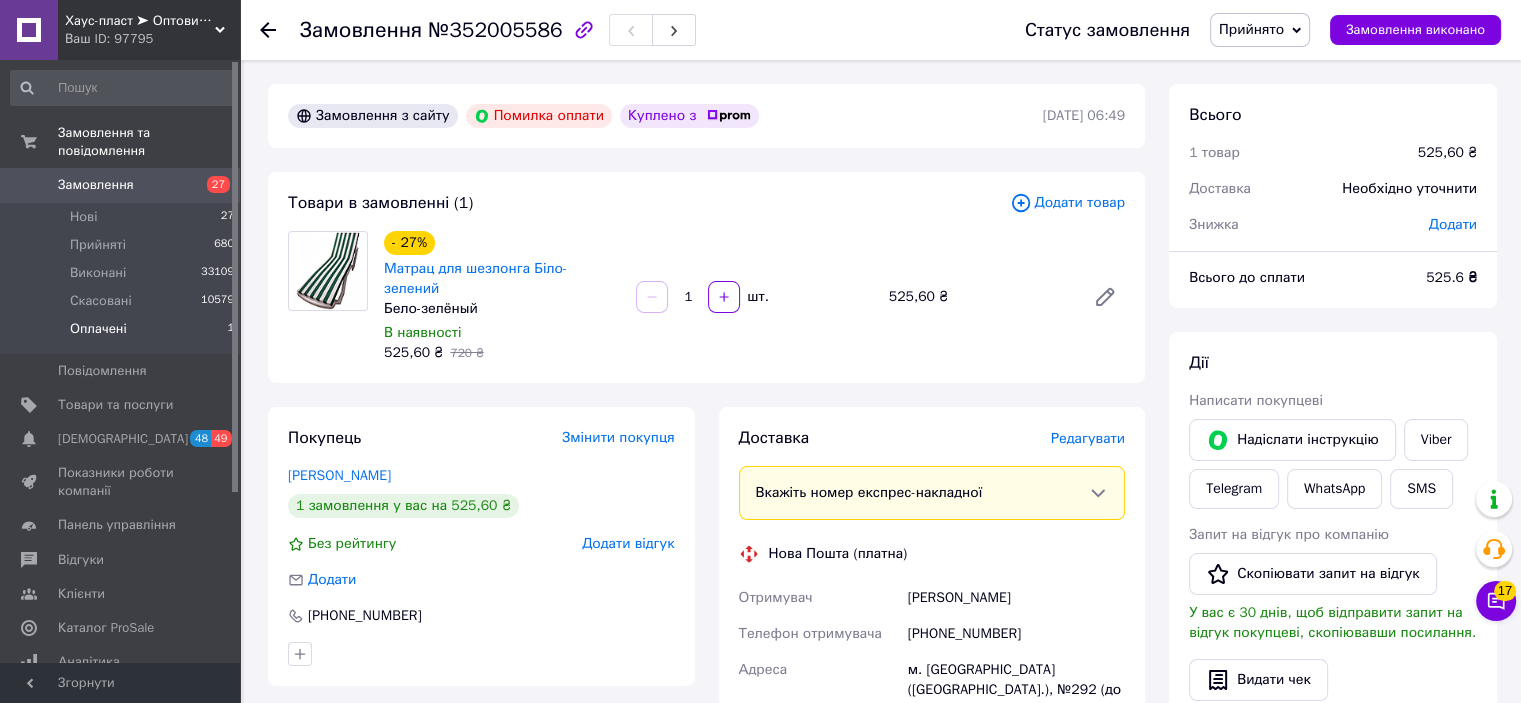 click on "Оплачені" at bounding box center (98, 329) 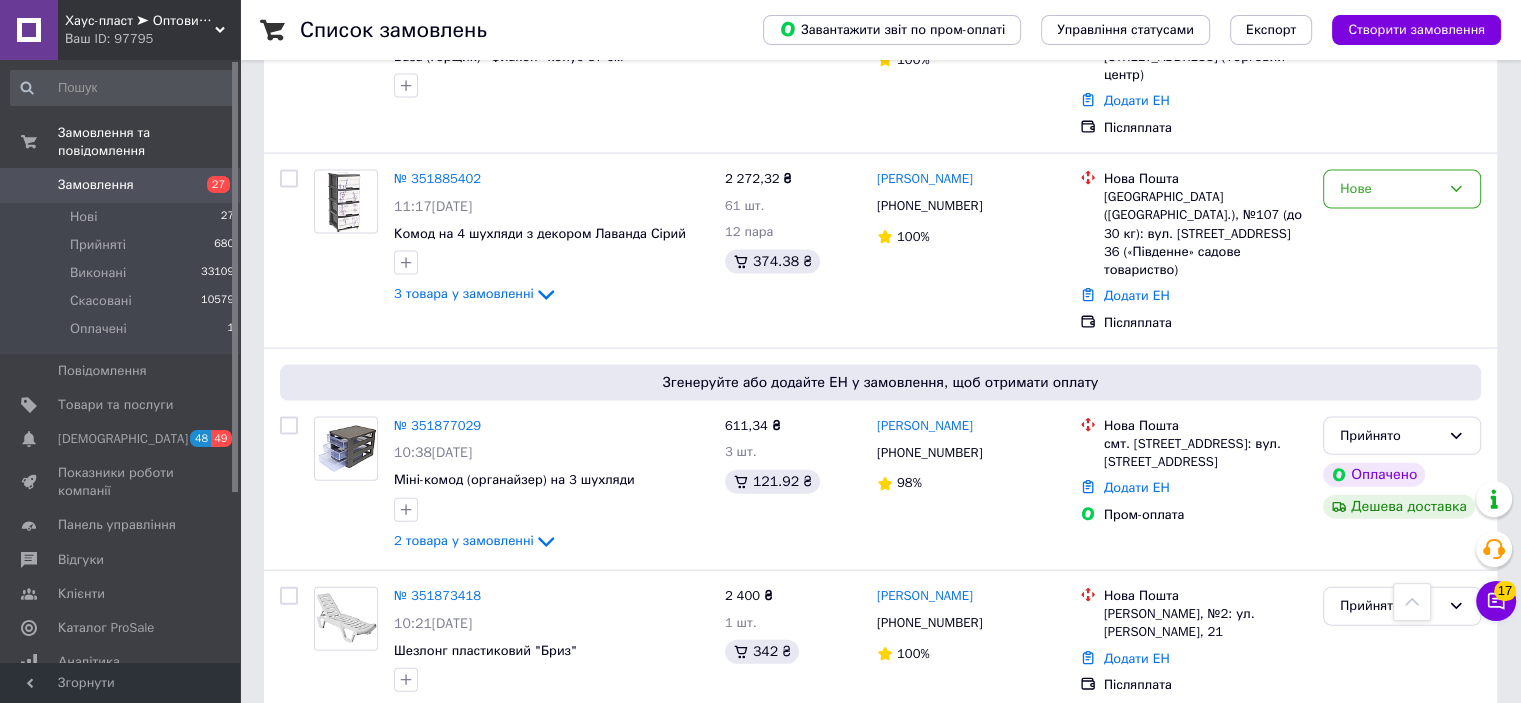scroll, scrollTop: 4400, scrollLeft: 0, axis: vertical 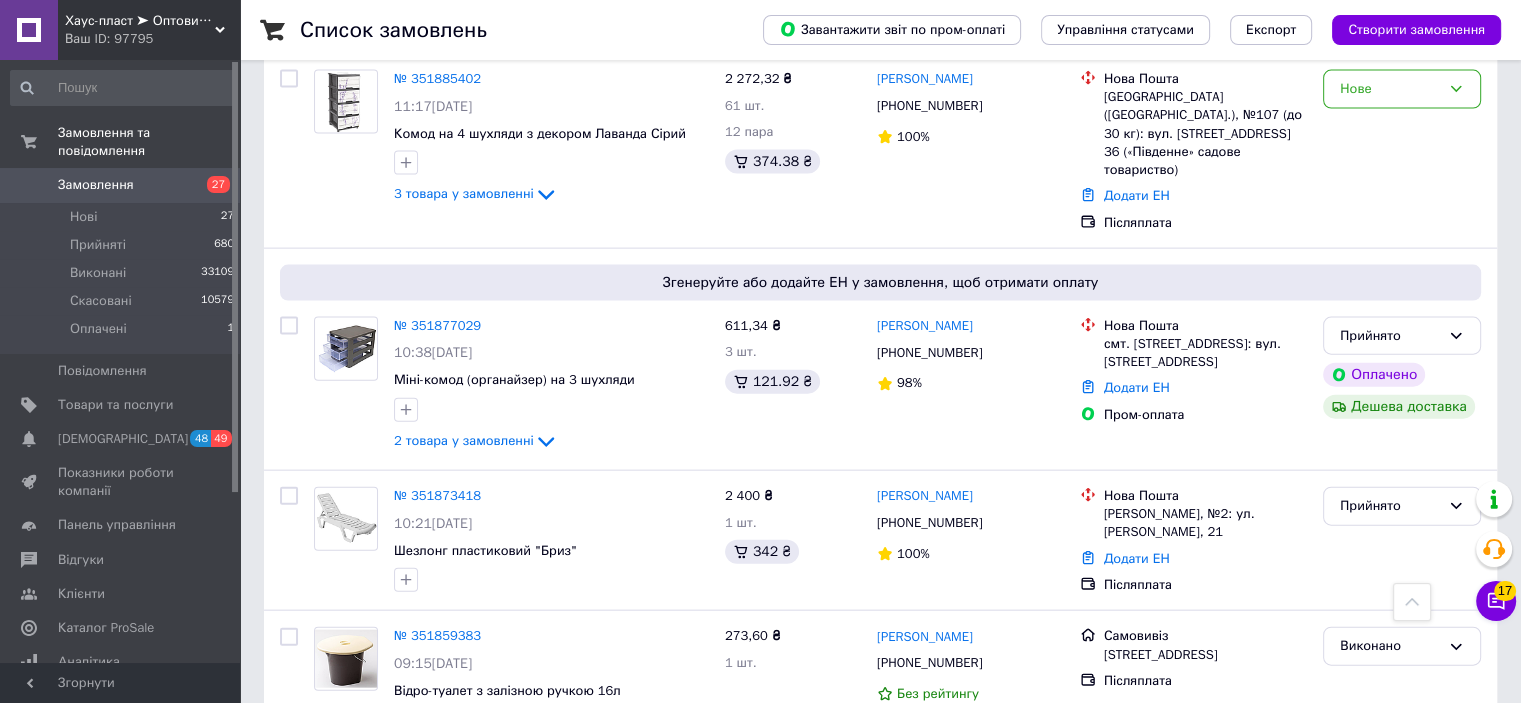 click on "Нове" at bounding box center (1402, 785) 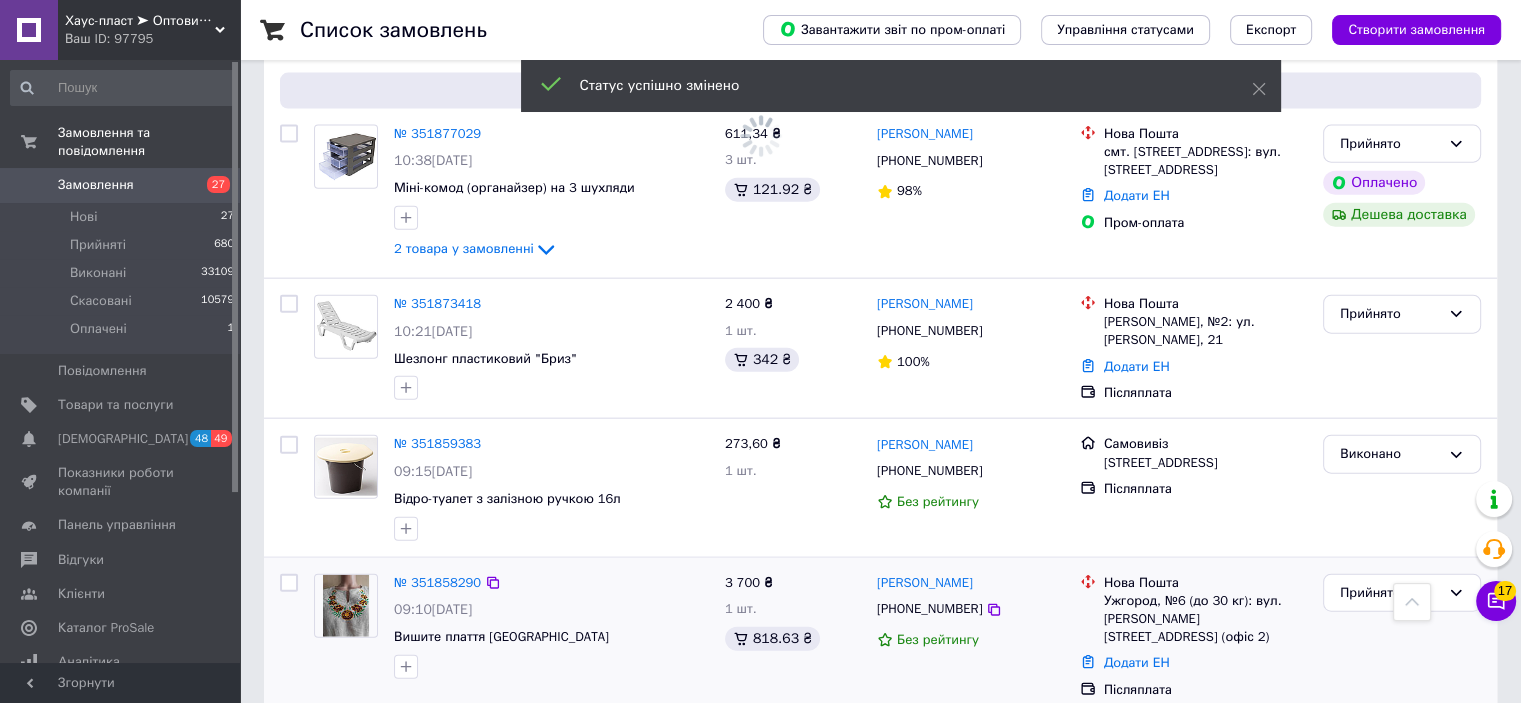 scroll, scrollTop: 4600, scrollLeft: 0, axis: vertical 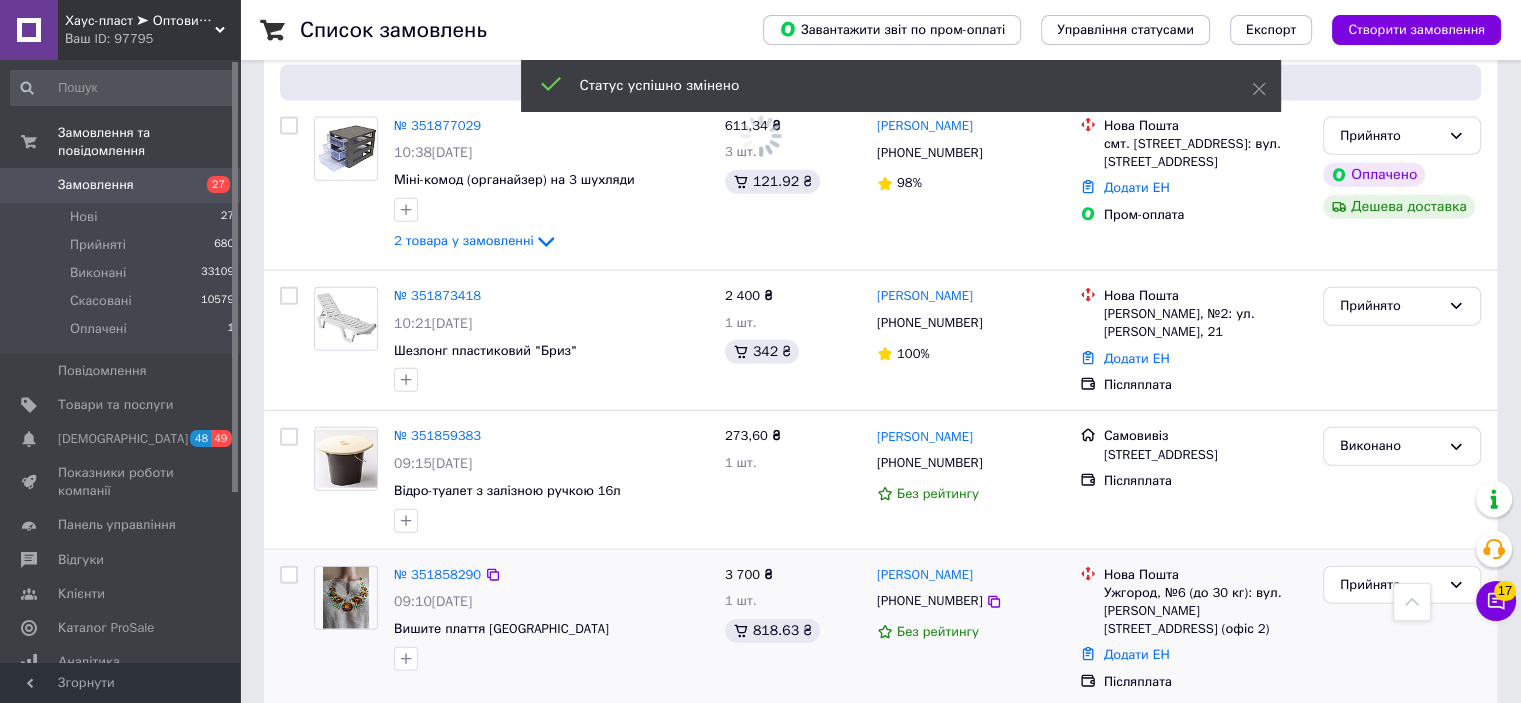 click at bounding box center [346, 598] 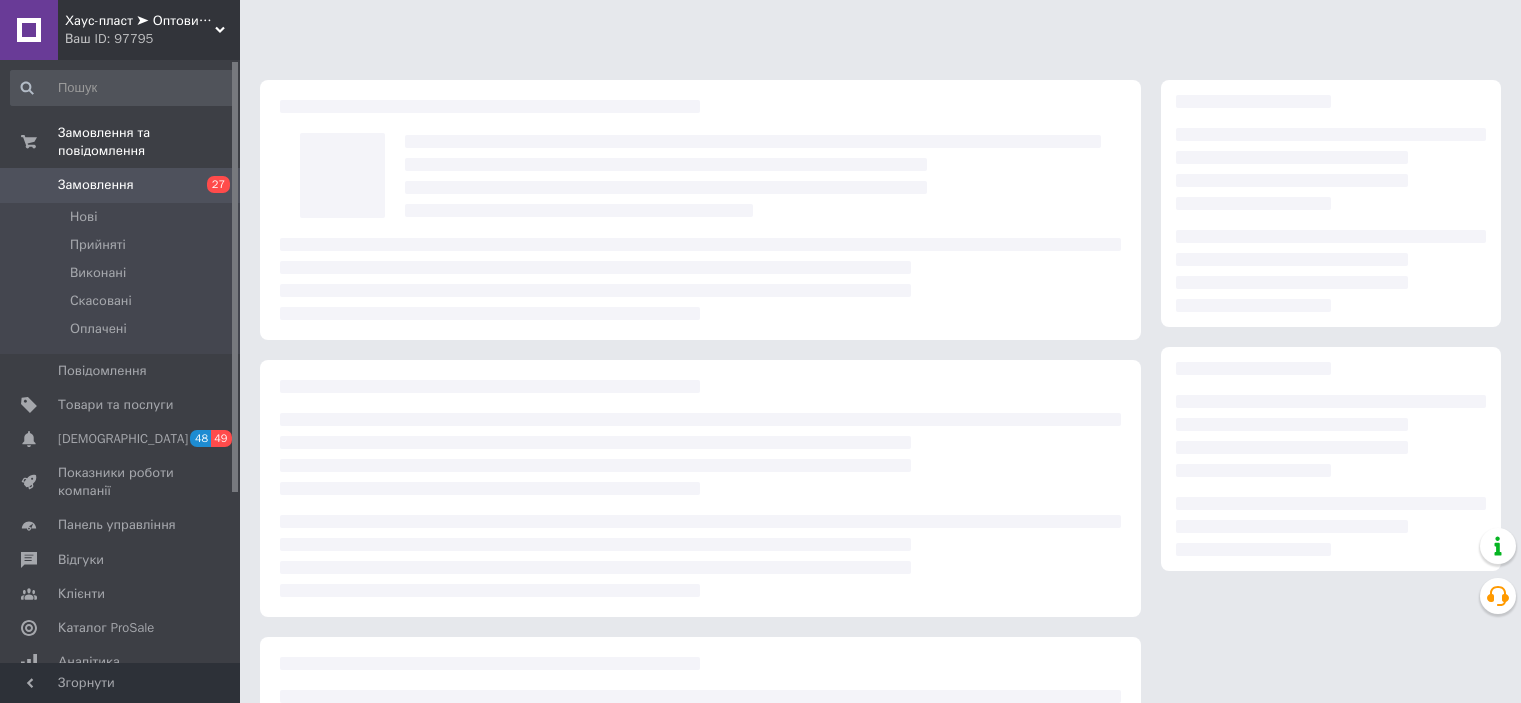 scroll, scrollTop: 0, scrollLeft: 0, axis: both 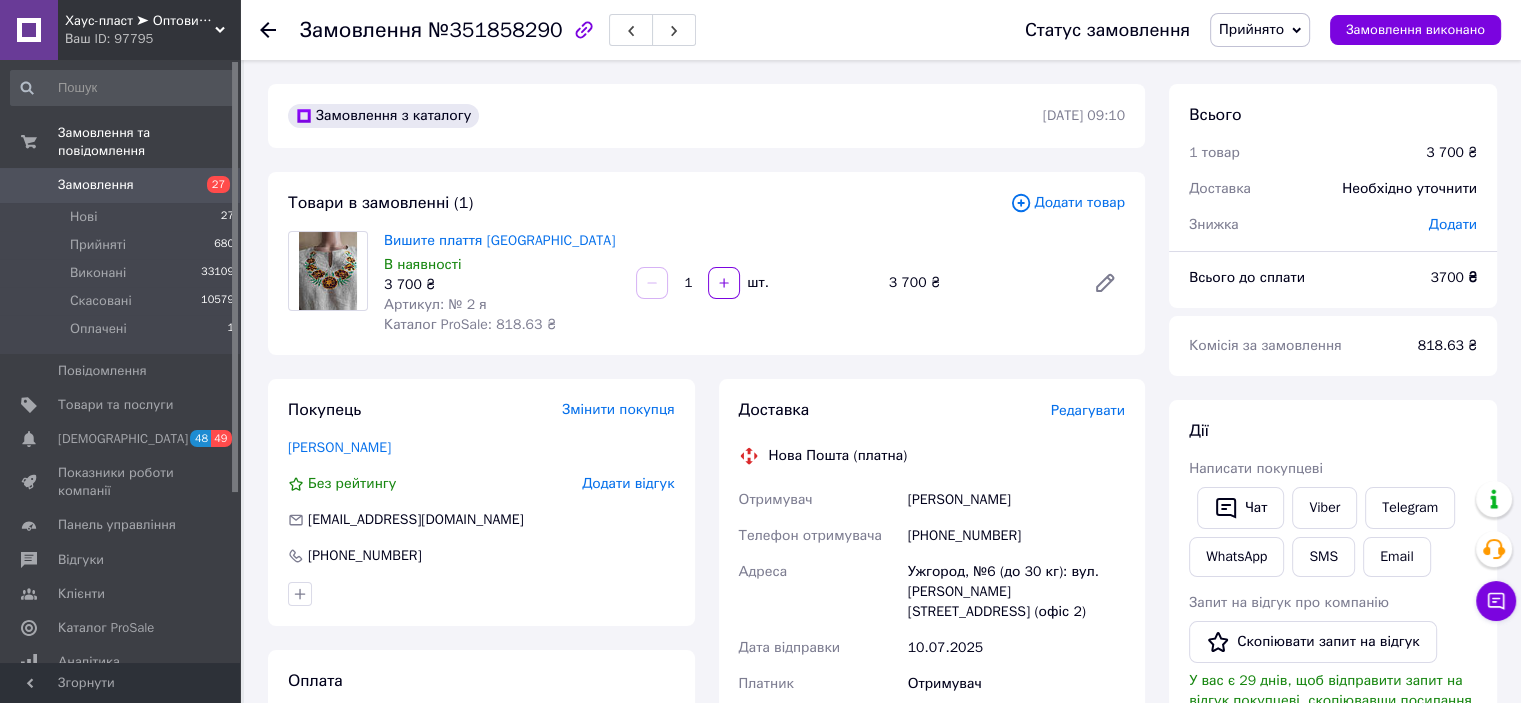 click at bounding box center [328, 271] 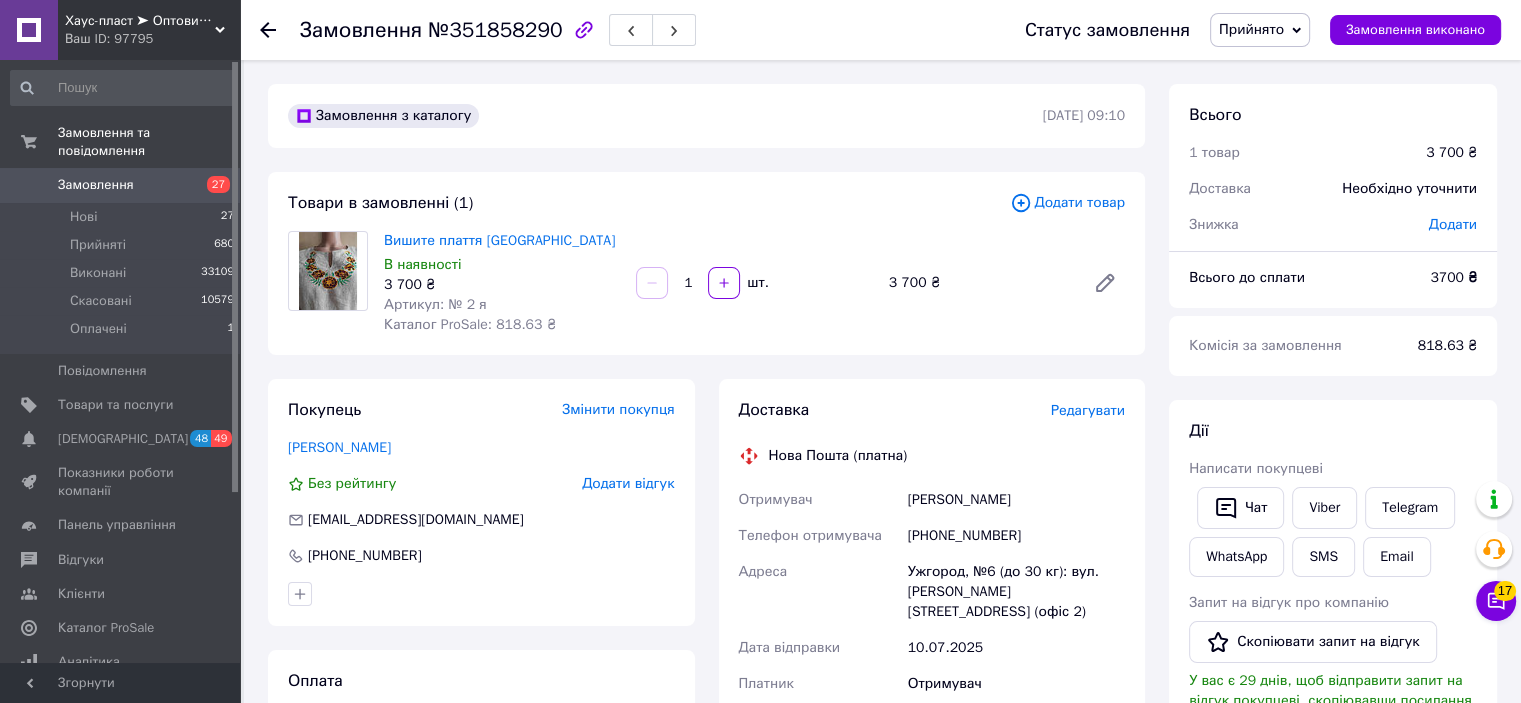 click at bounding box center [328, 271] 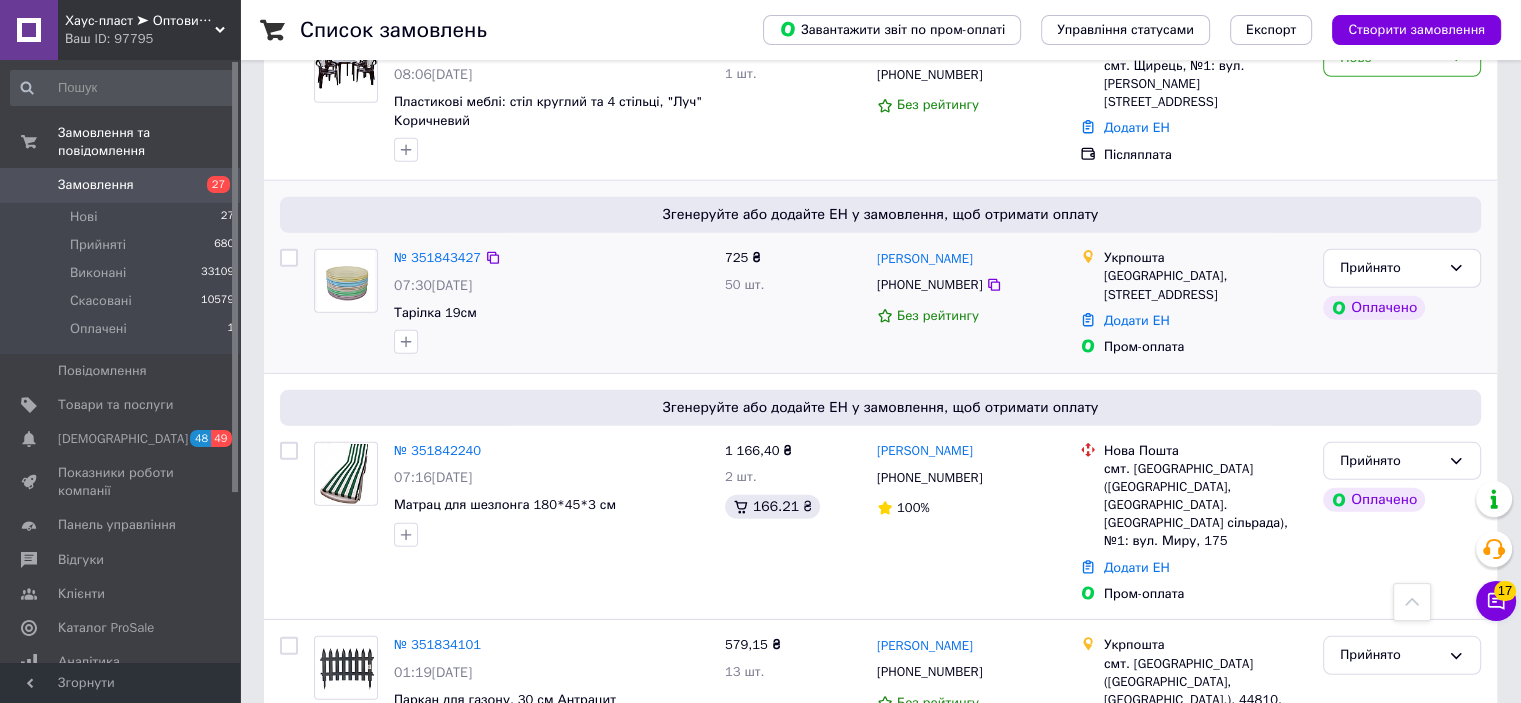 scroll, scrollTop: 5400, scrollLeft: 0, axis: vertical 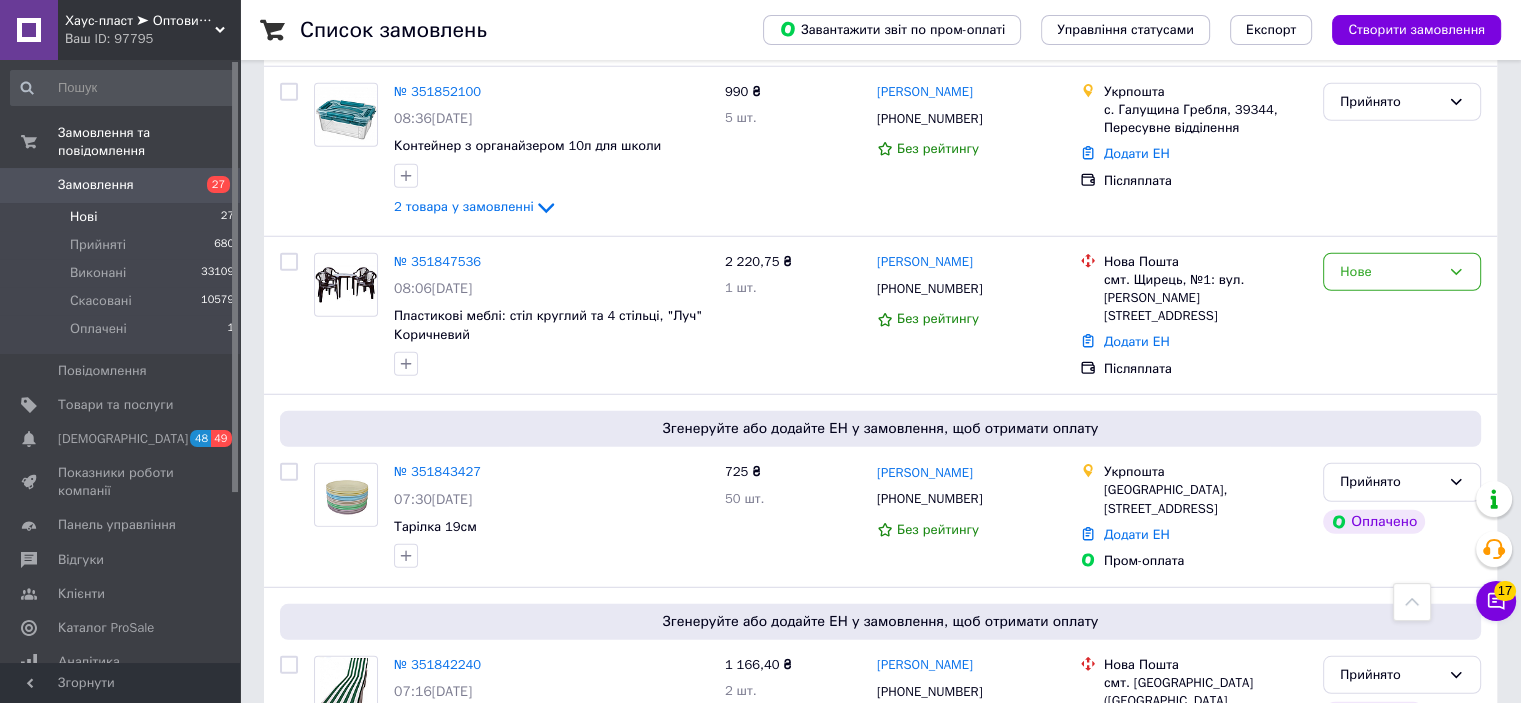 click on "Нові" at bounding box center (83, 217) 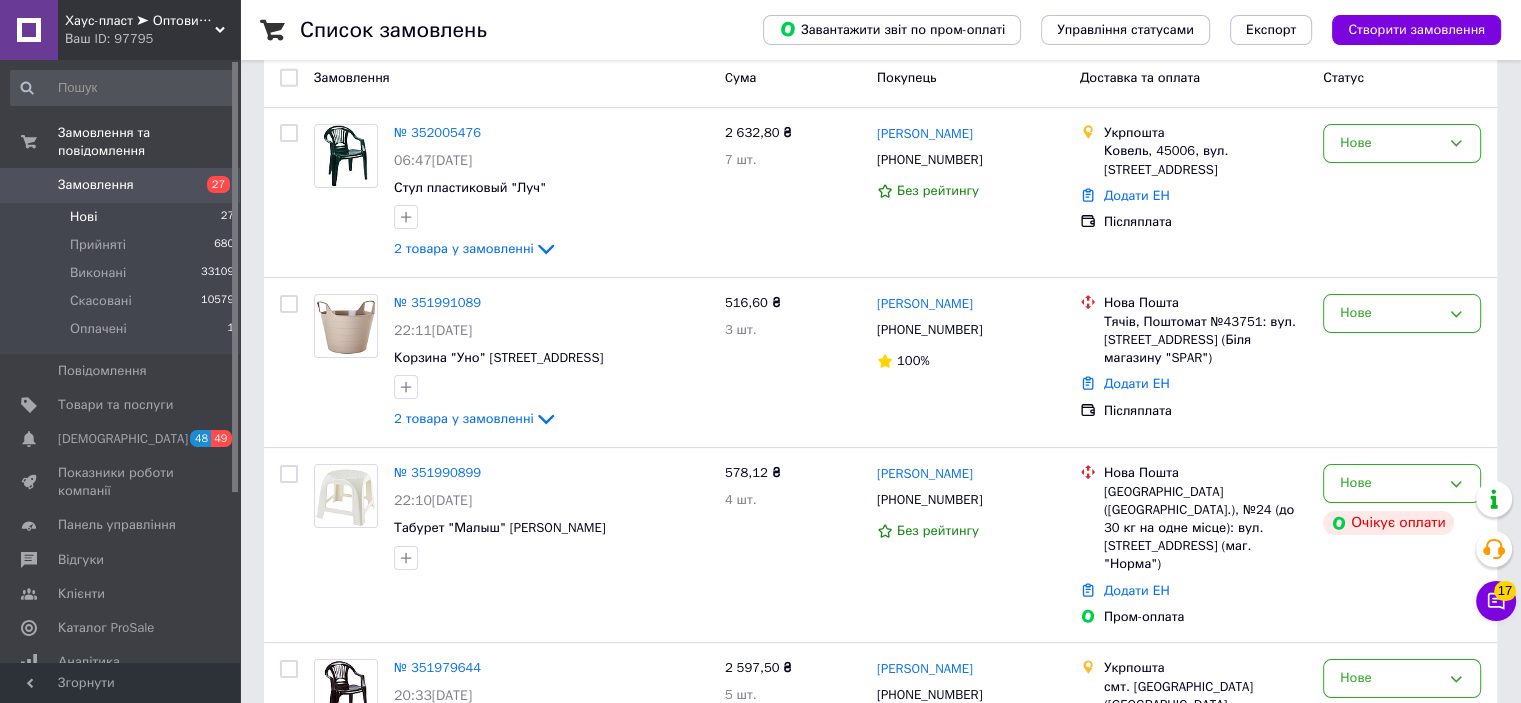 scroll, scrollTop: 0, scrollLeft: 0, axis: both 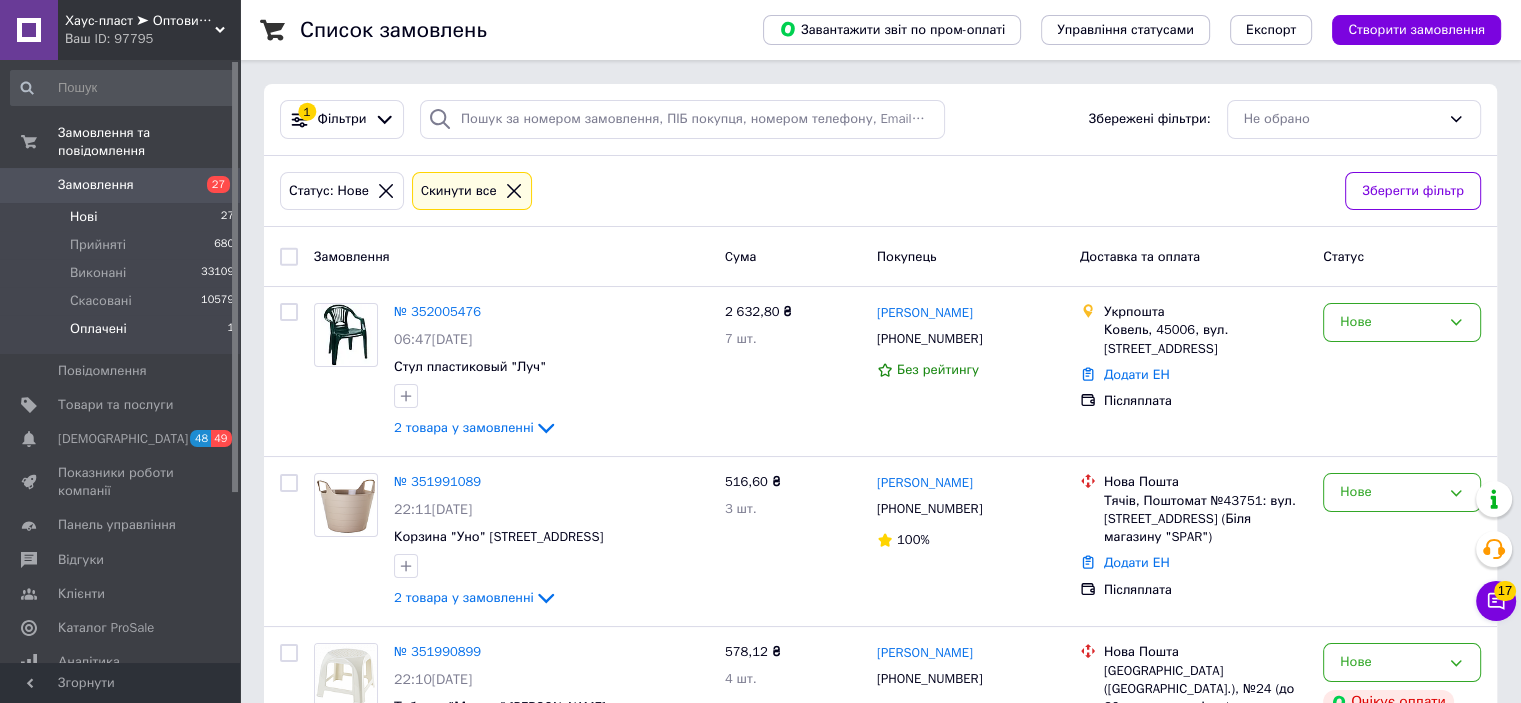 click on "Оплачені" at bounding box center (98, 329) 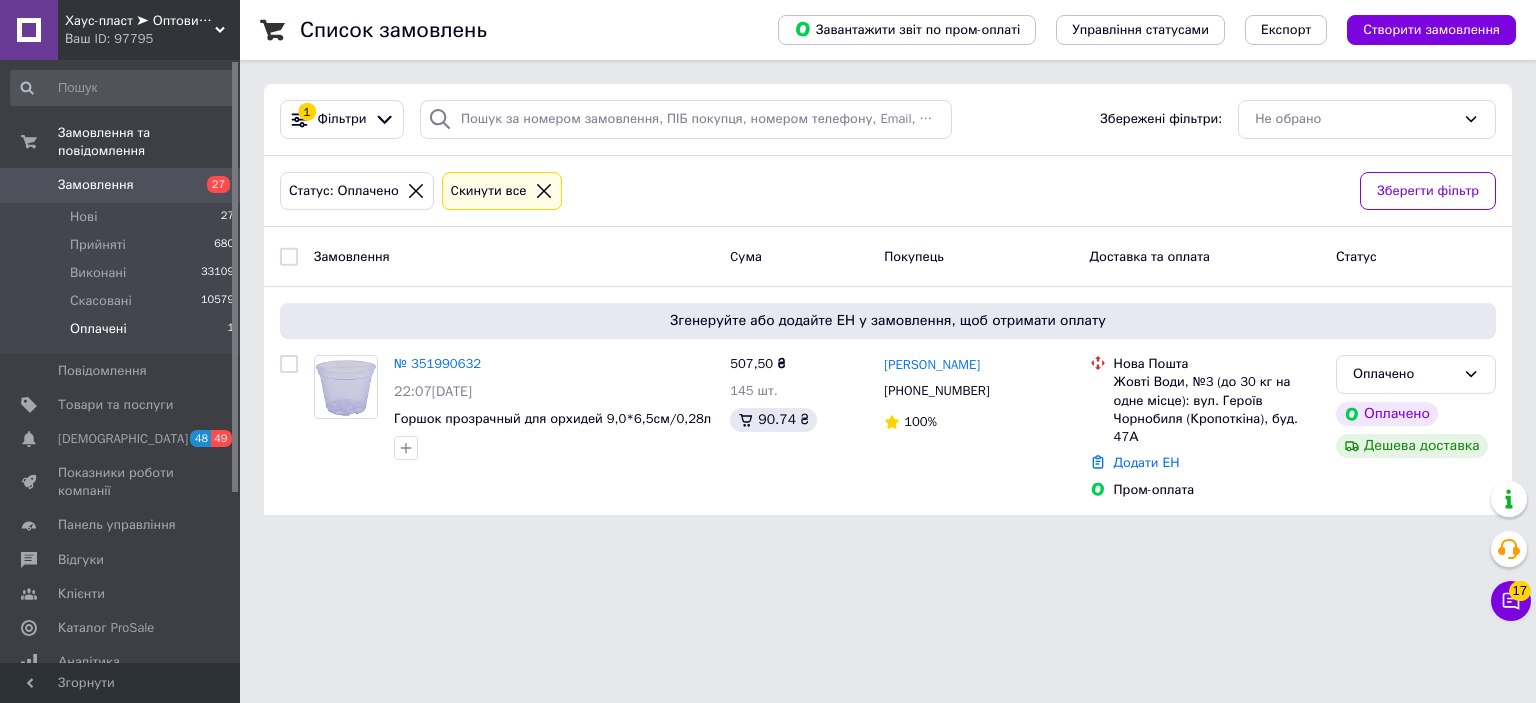 click on "Замовлення" at bounding box center [96, 185] 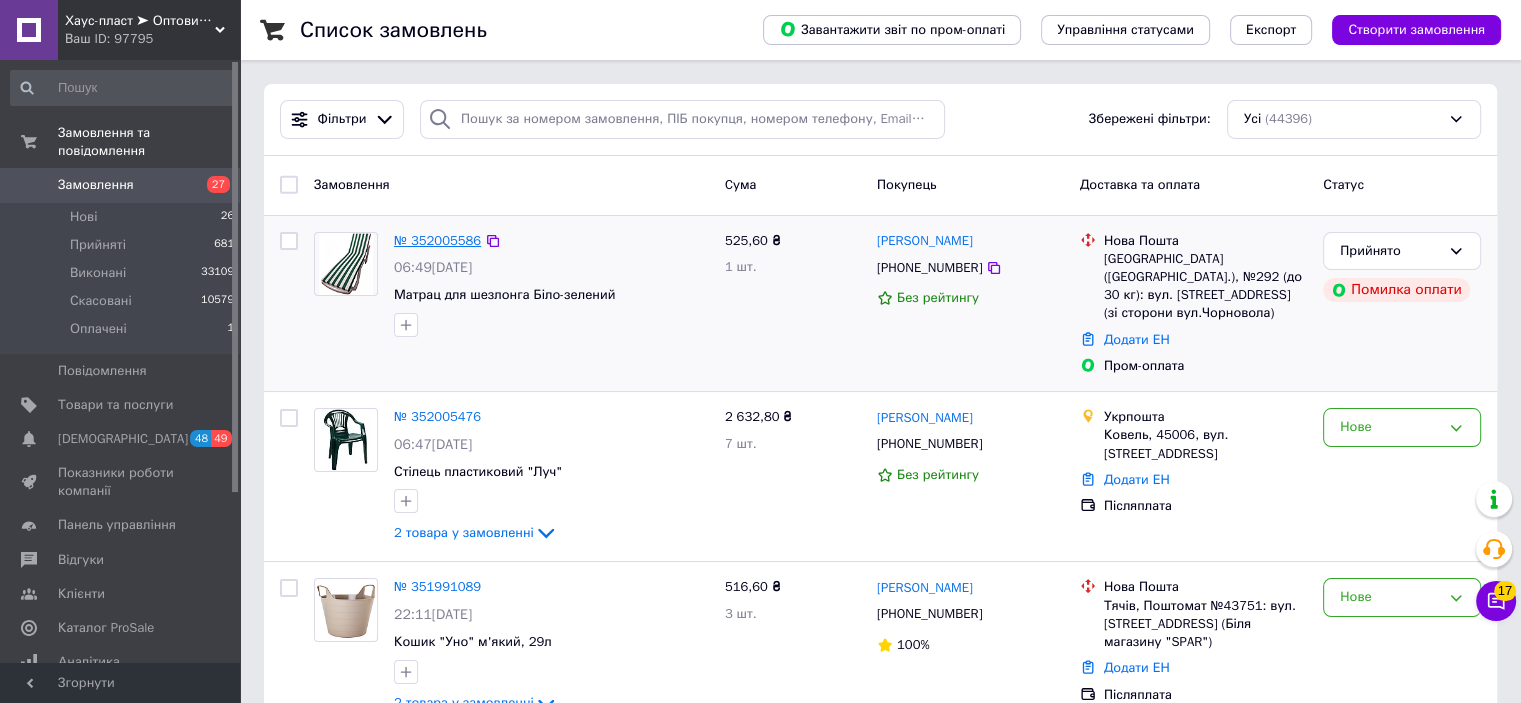 click on "№ 352005586" at bounding box center [437, 240] 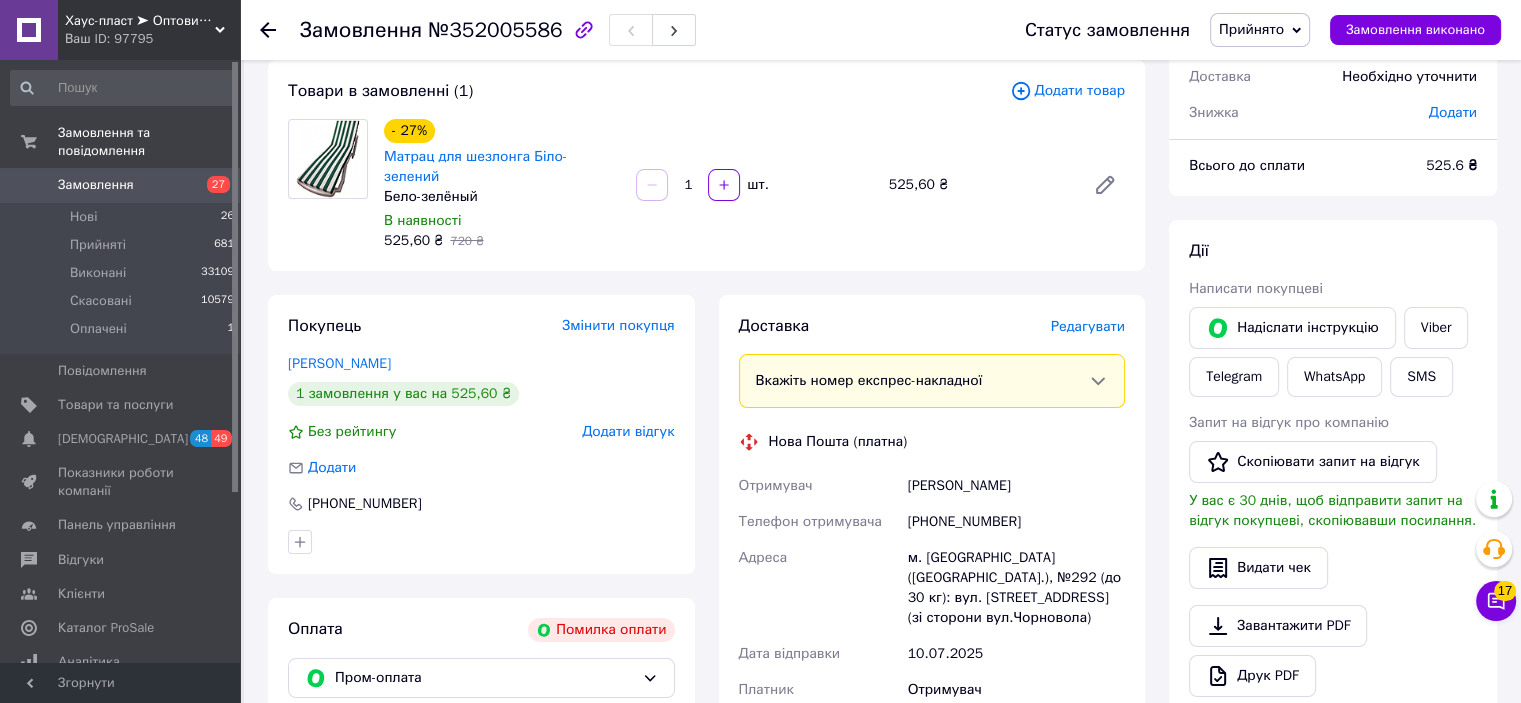 scroll, scrollTop: 200, scrollLeft: 0, axis: vertical 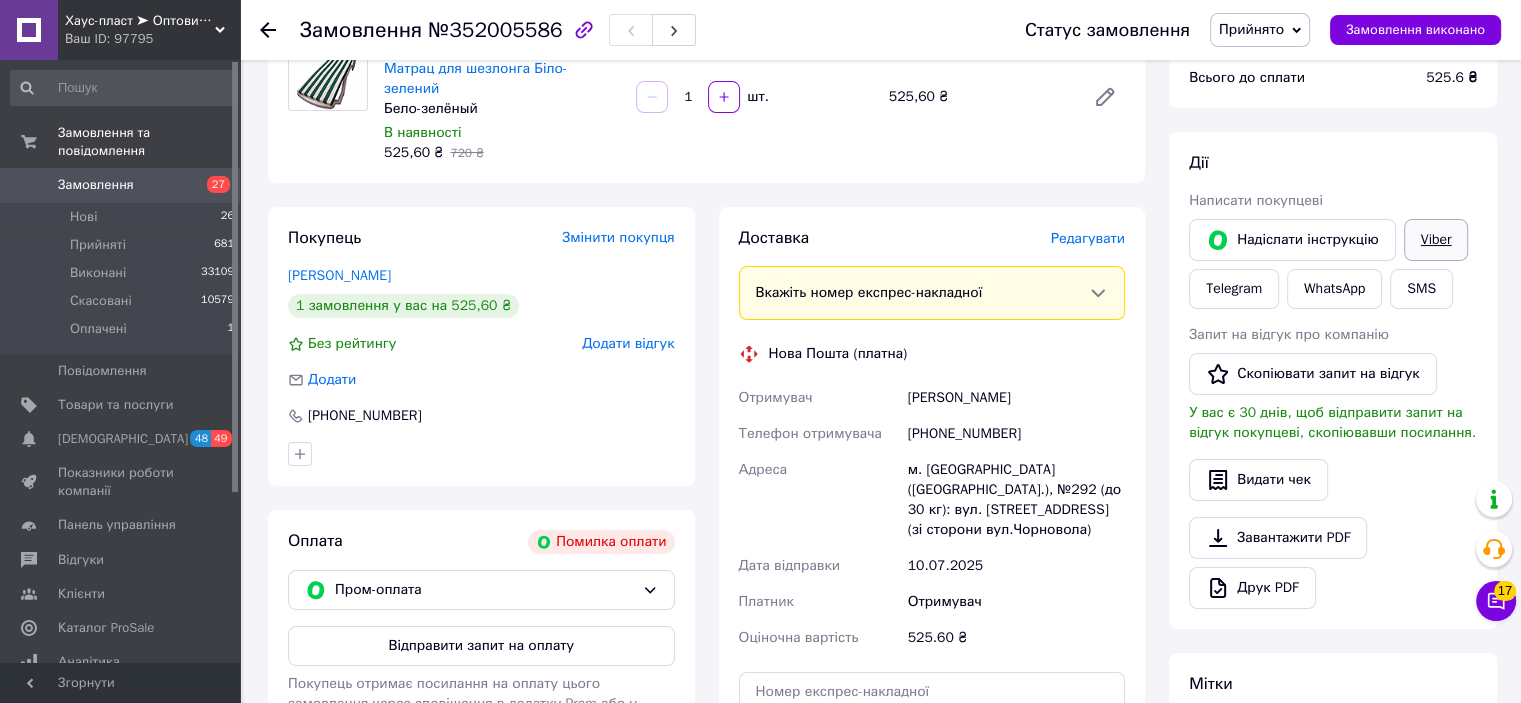 click on "Viber" at bounding box center (1436, 240) 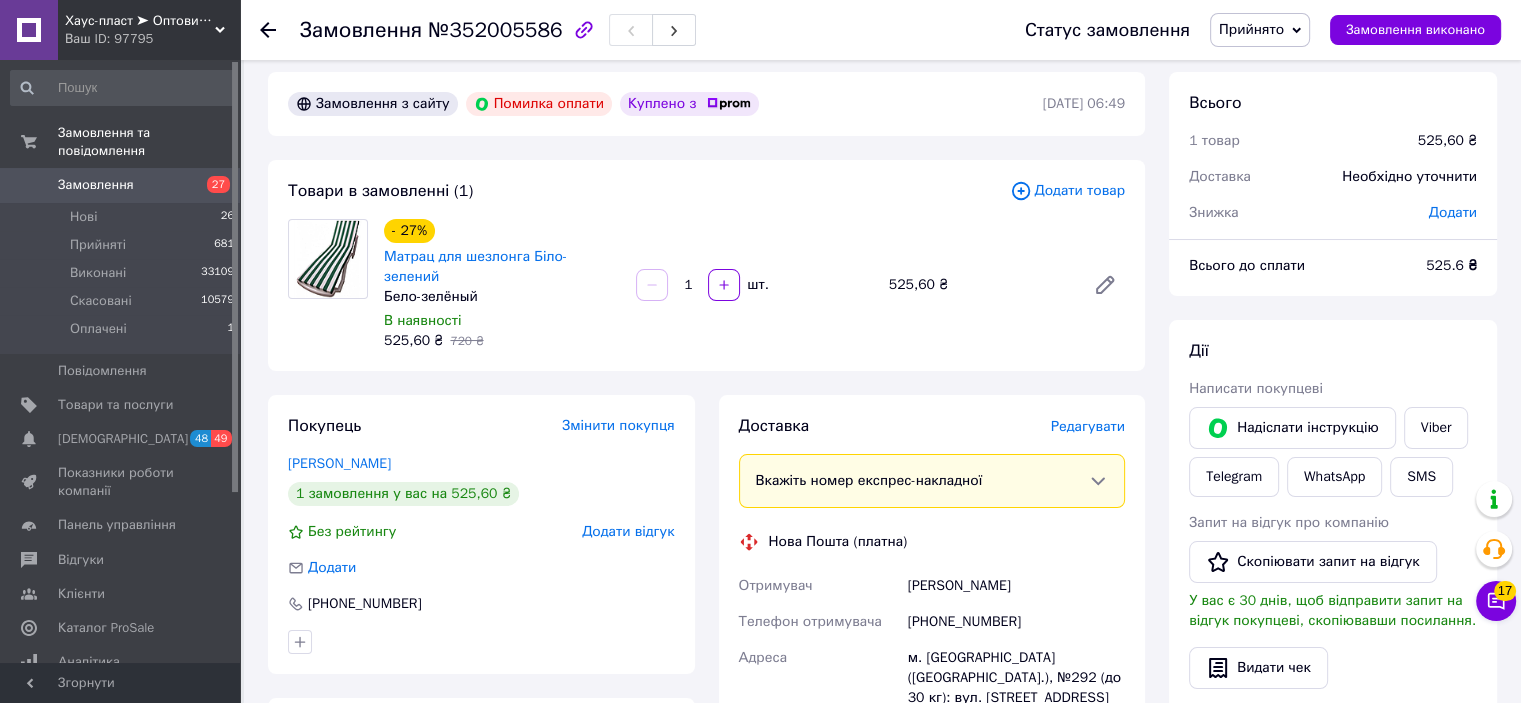 scroll, scrollTop: 0, scrollLeft: 0, axis: both 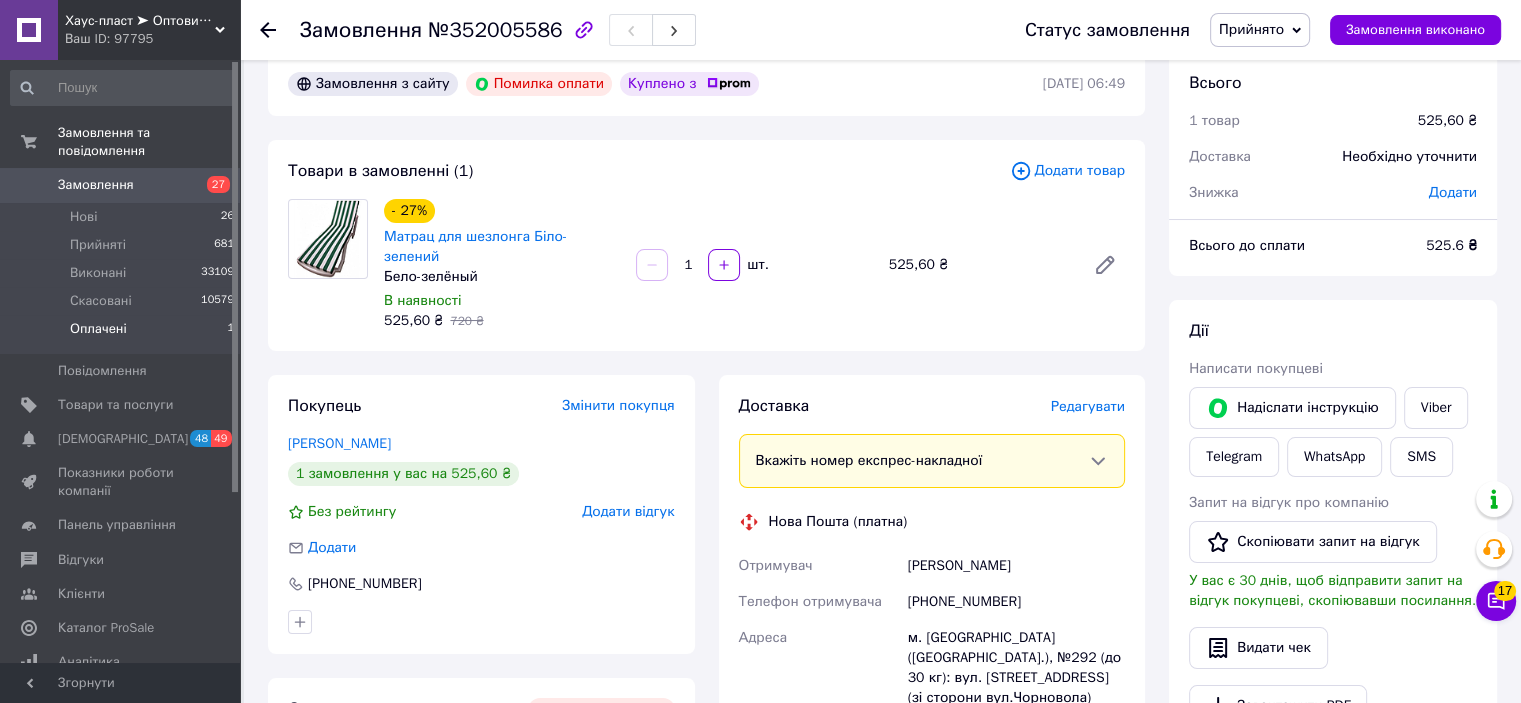 click on "Оплачені" at bounding box center [98, 329] 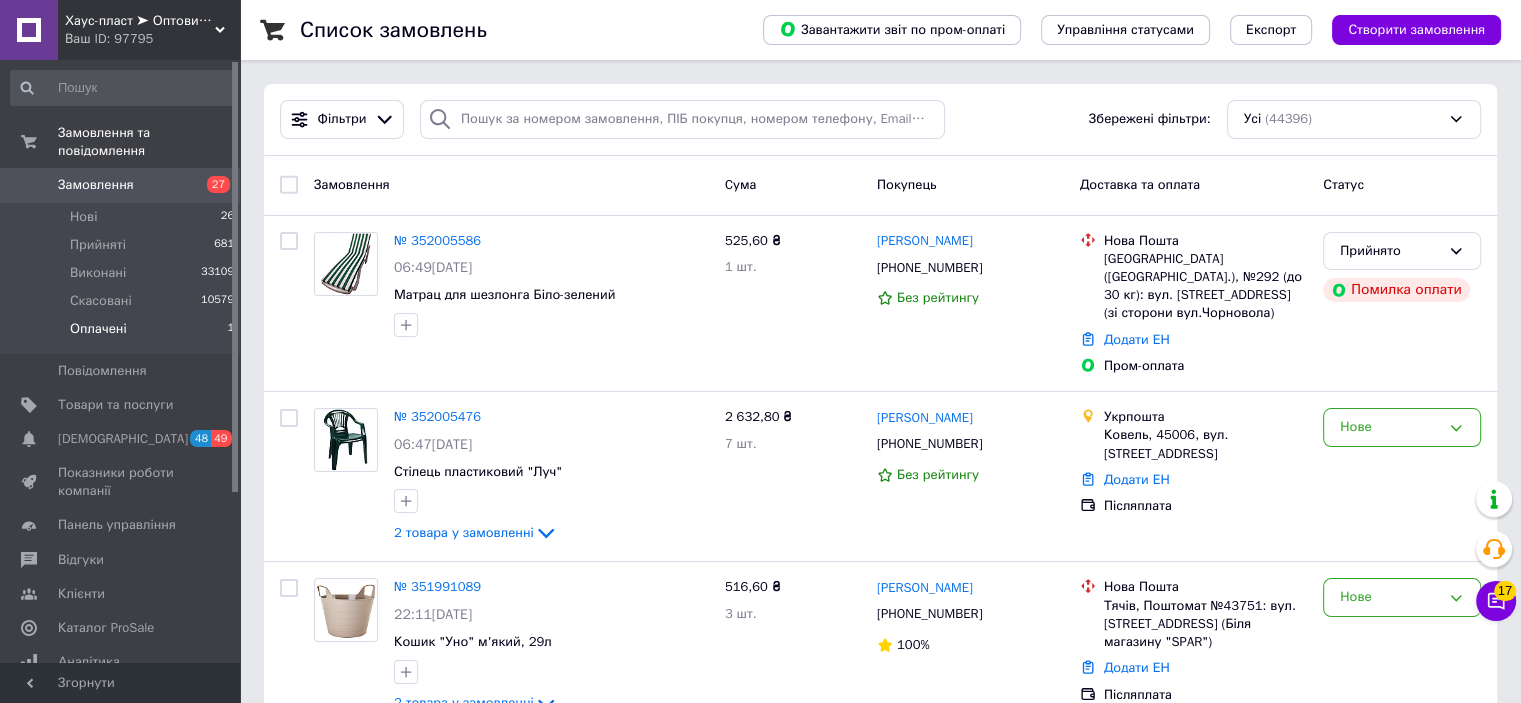 click on "Оплачені" at bounding box center (98, 329) 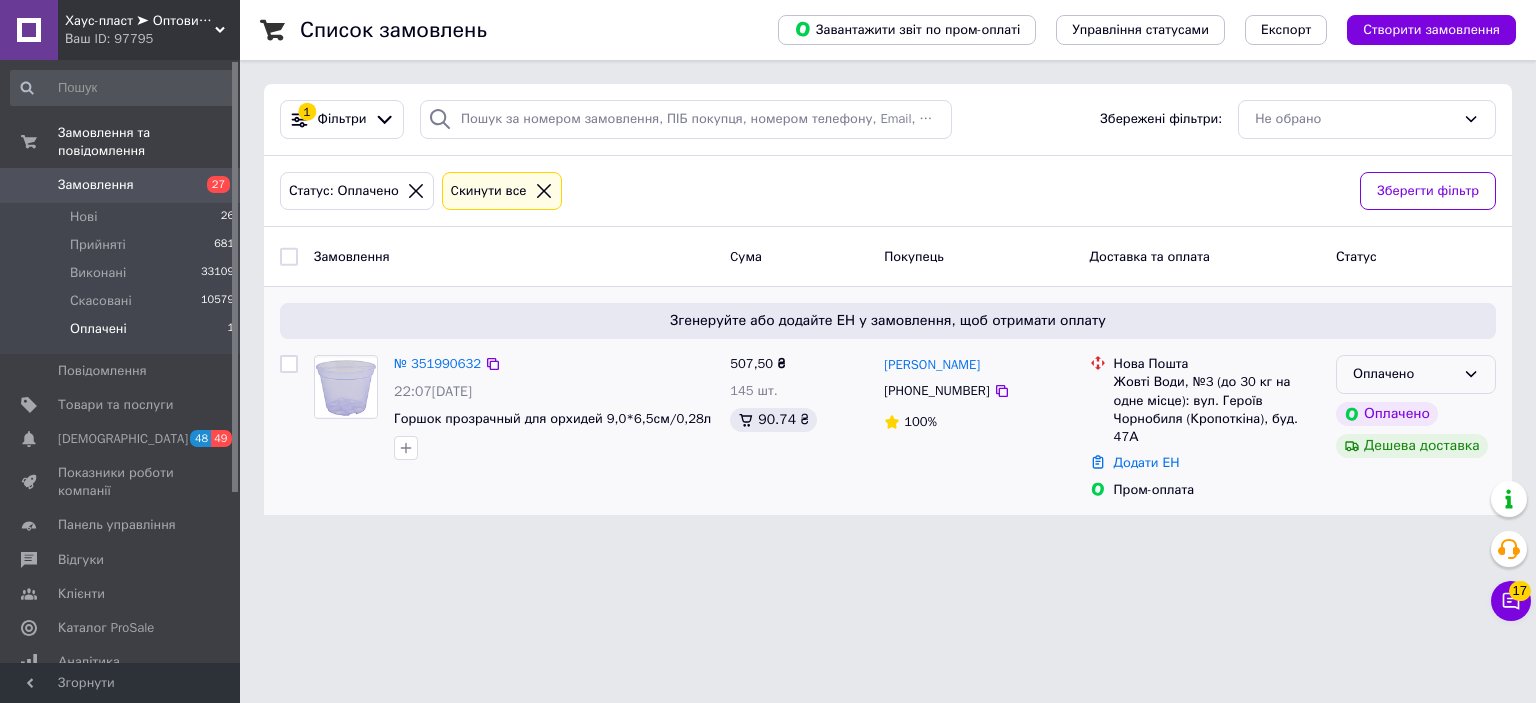 click on "Оплачено" at bounding box center [1404, 374] 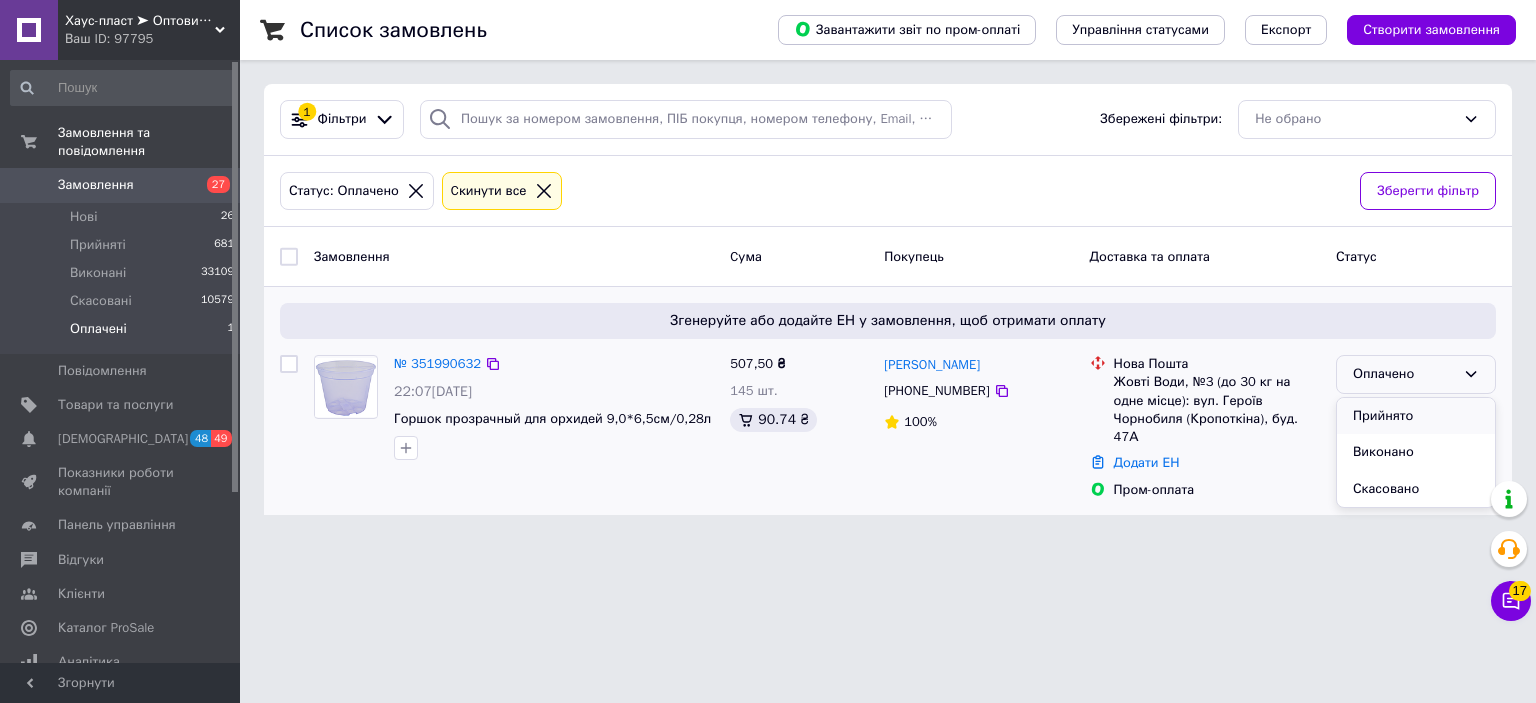 click on "Прийнято" at bounding box center [1416, 416] 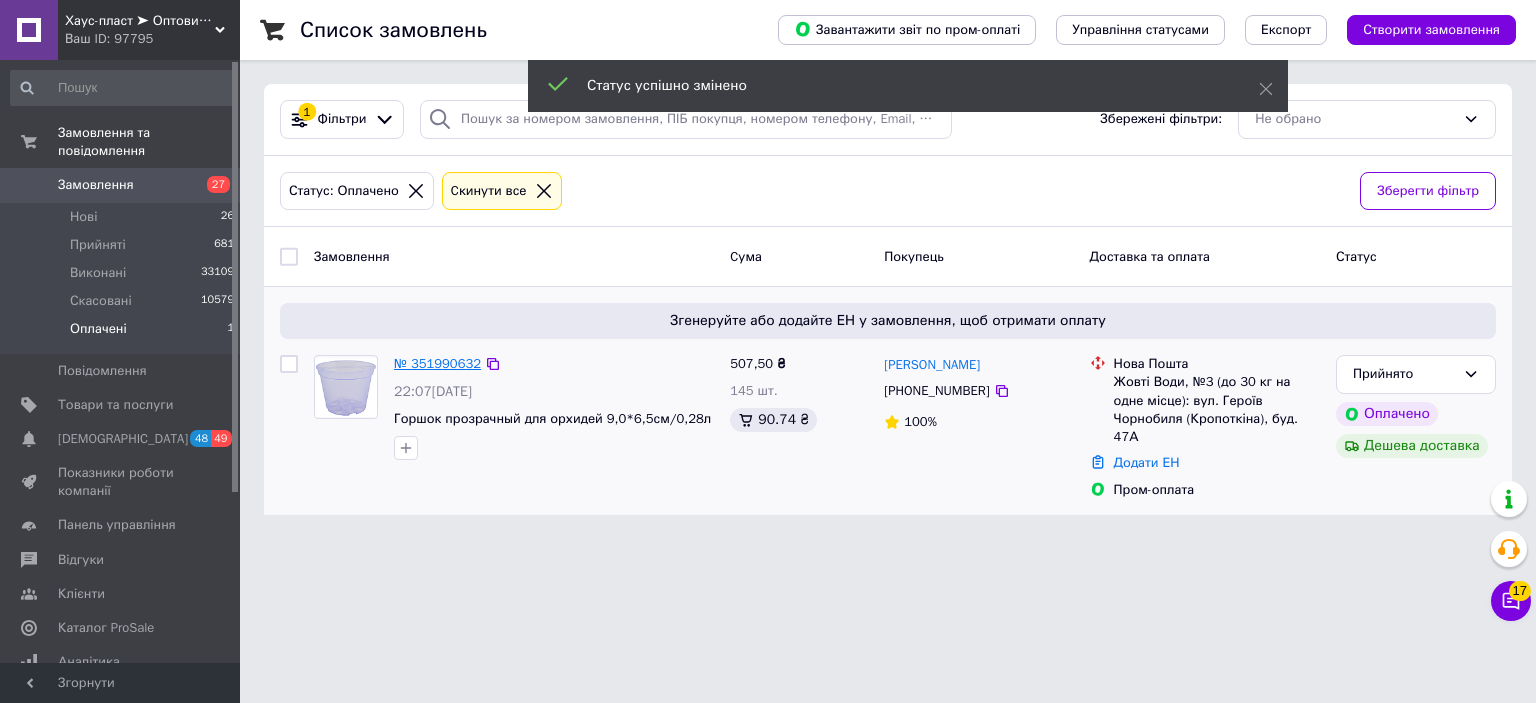 click on "№ 351990632" at bounding box center [437, 363] 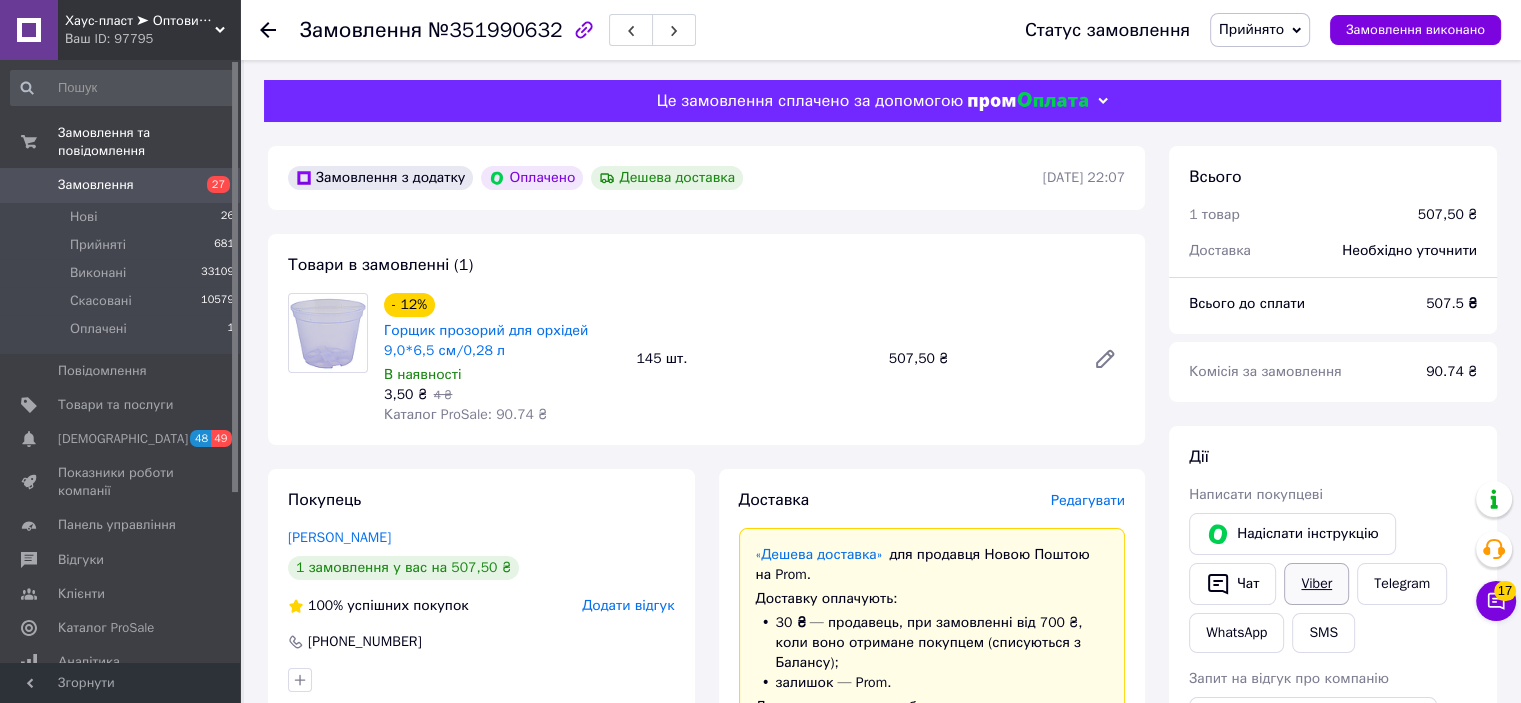 click on "Viber" at bounding box center [1316, 584] 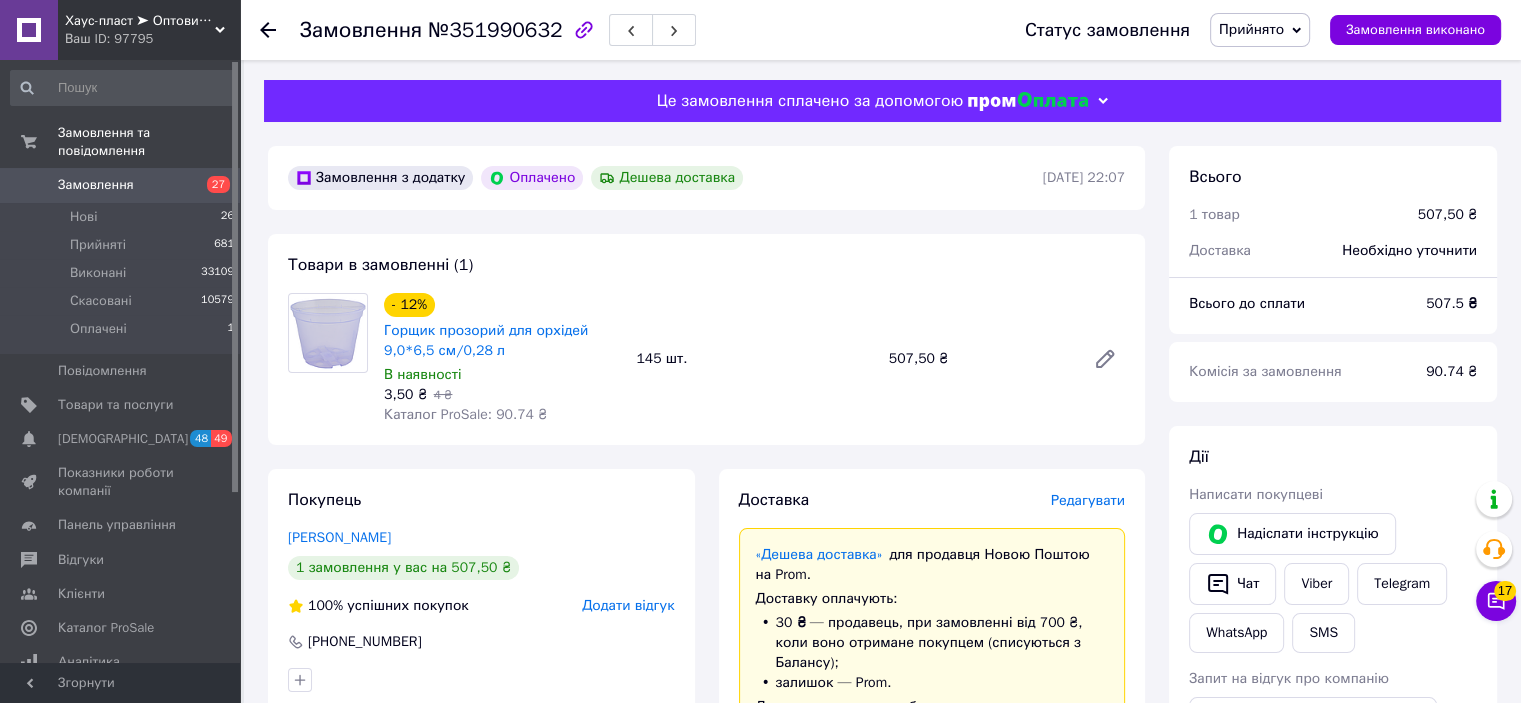 click on "Дії" at bounding box center (1333, 457) 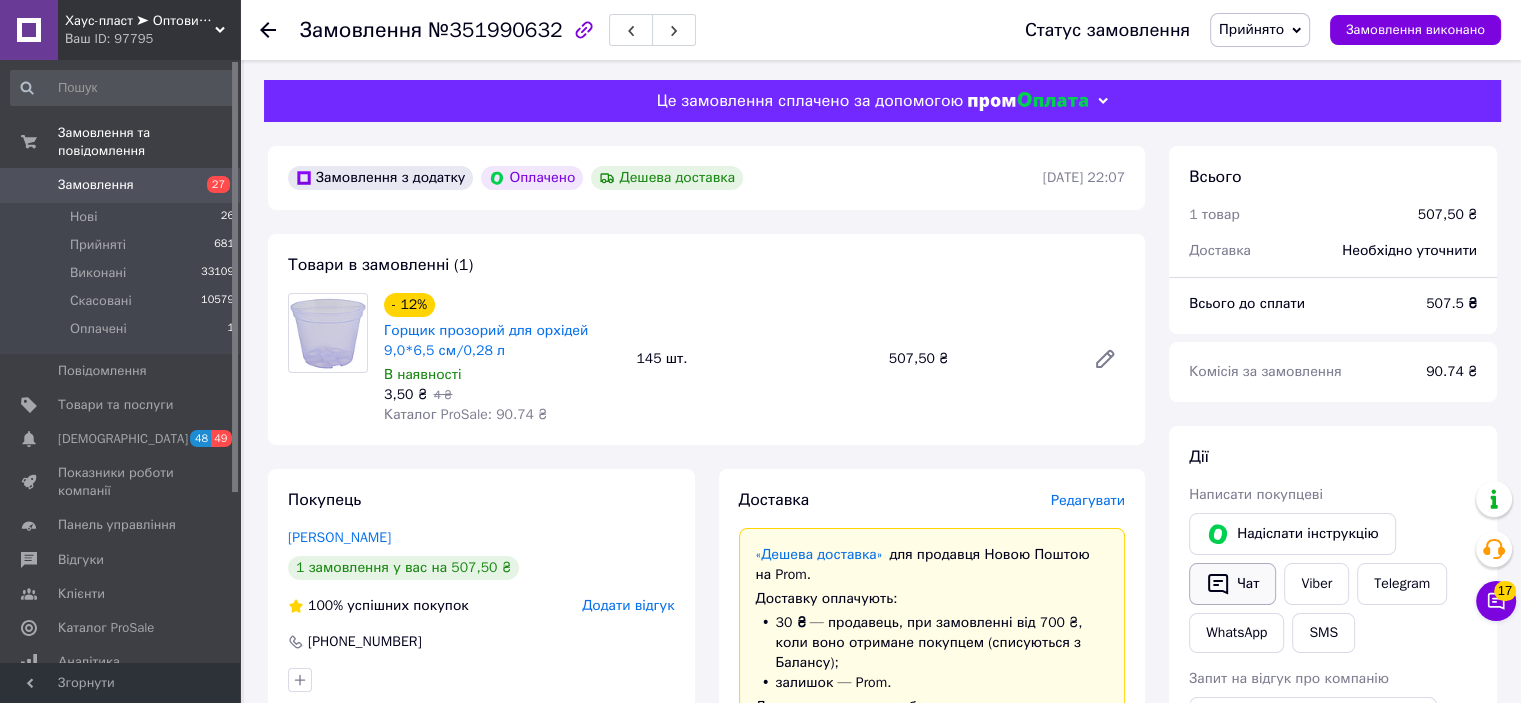 click on "Чат" at bounding box center [1232, 584] 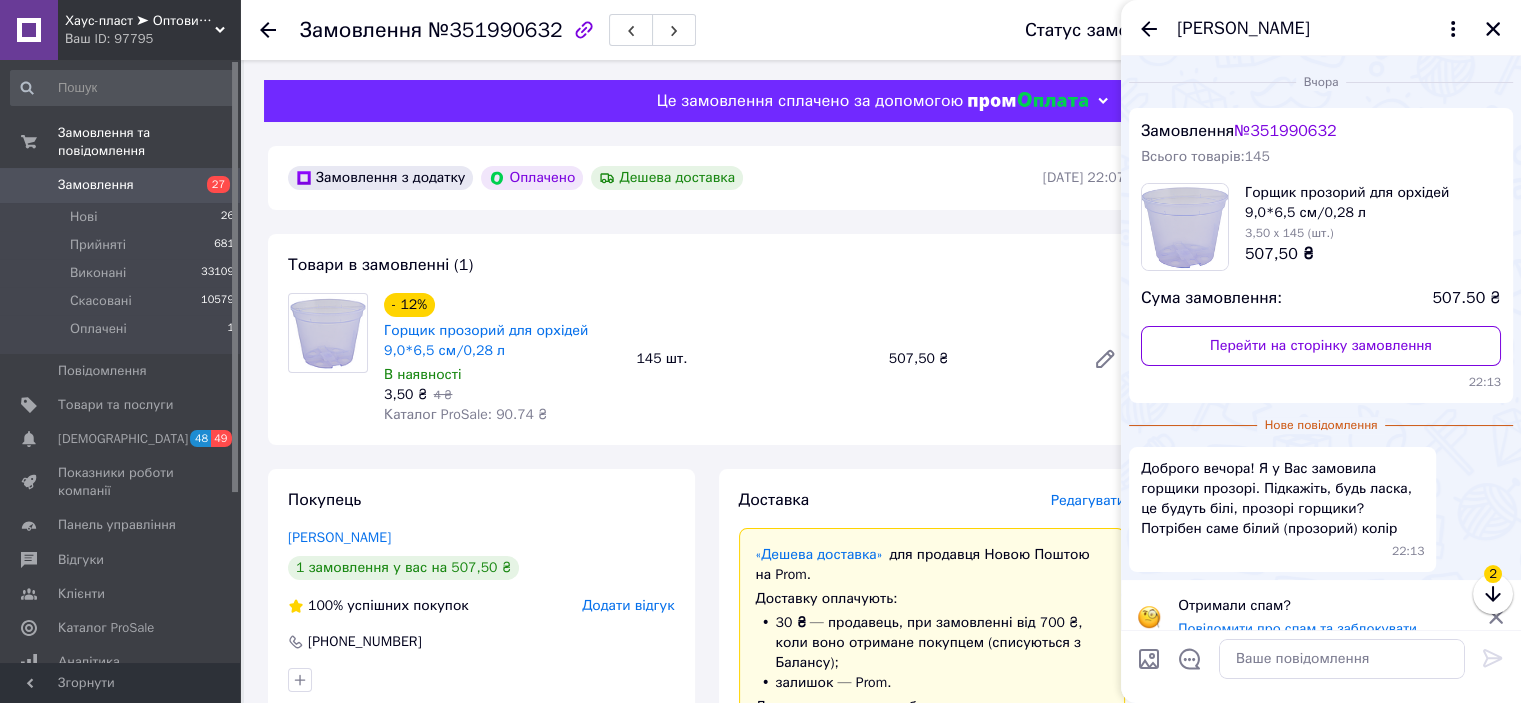 scroll, scrollTop: 23, scrollLeft: 0, axis: vertical 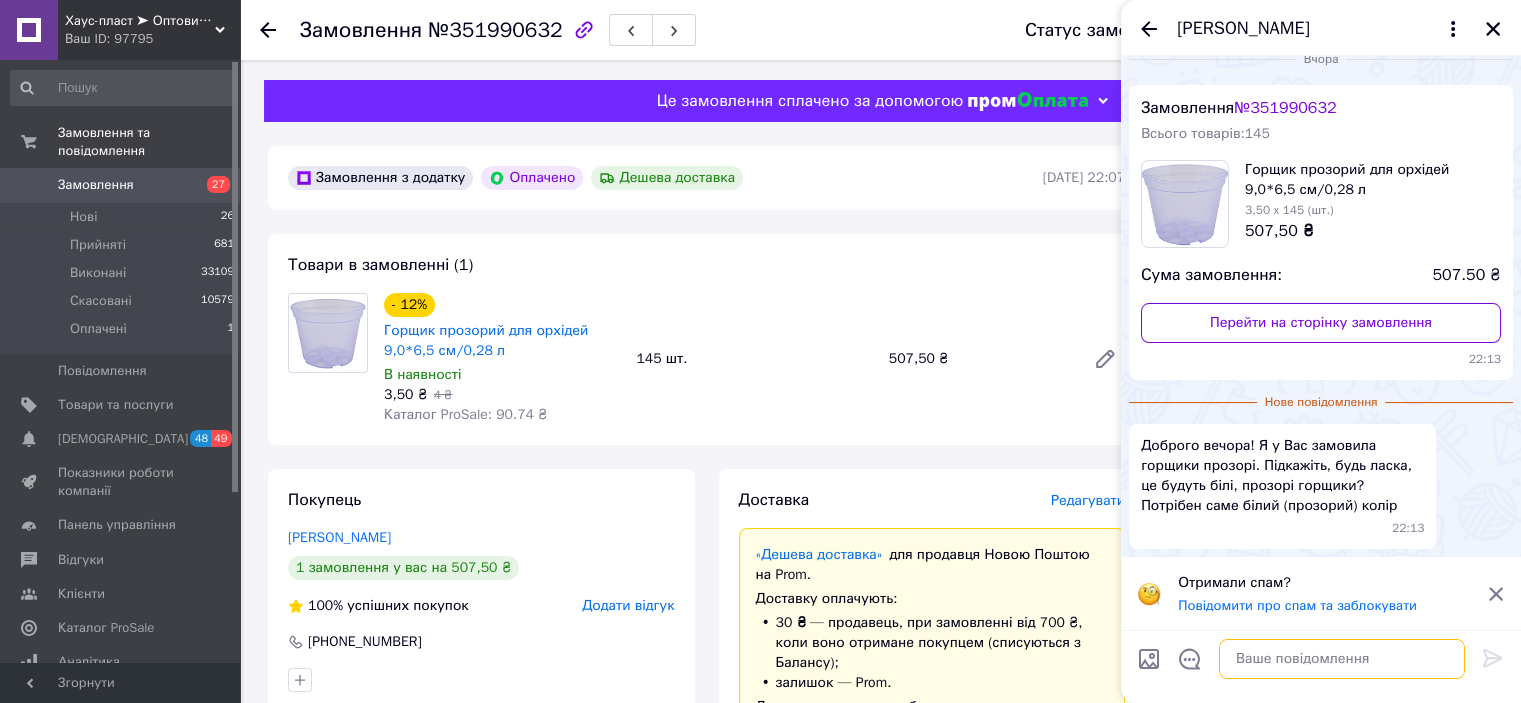 paste on "Добрий день! Ваше замовлення знаходиться в обробці, запланований час відправлення – 10.07.25 р.Посимо підтвердити відправку замовлення. З повагою, інтернет-магазин " У Господині "." 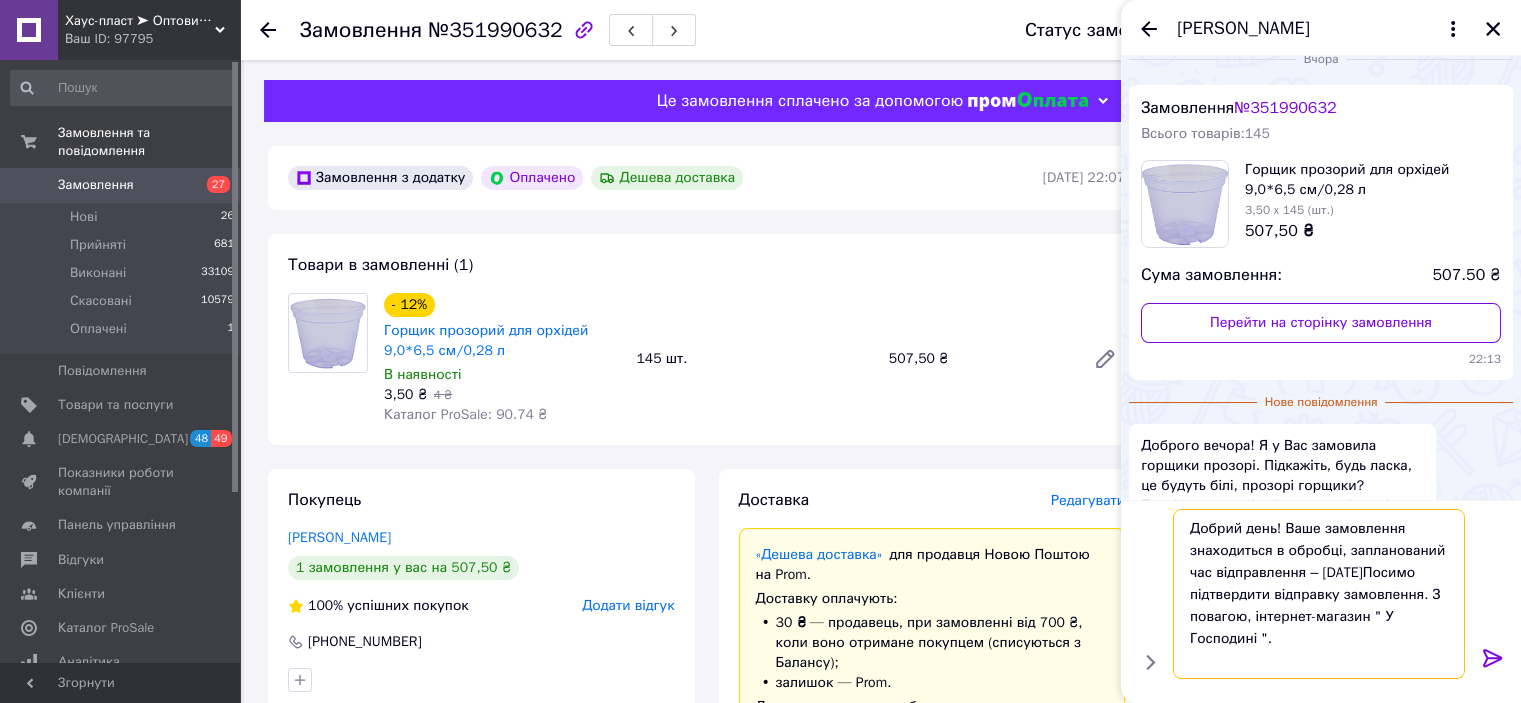 scroll, scrollTop: 0, scrollLeft: 0, axis: both 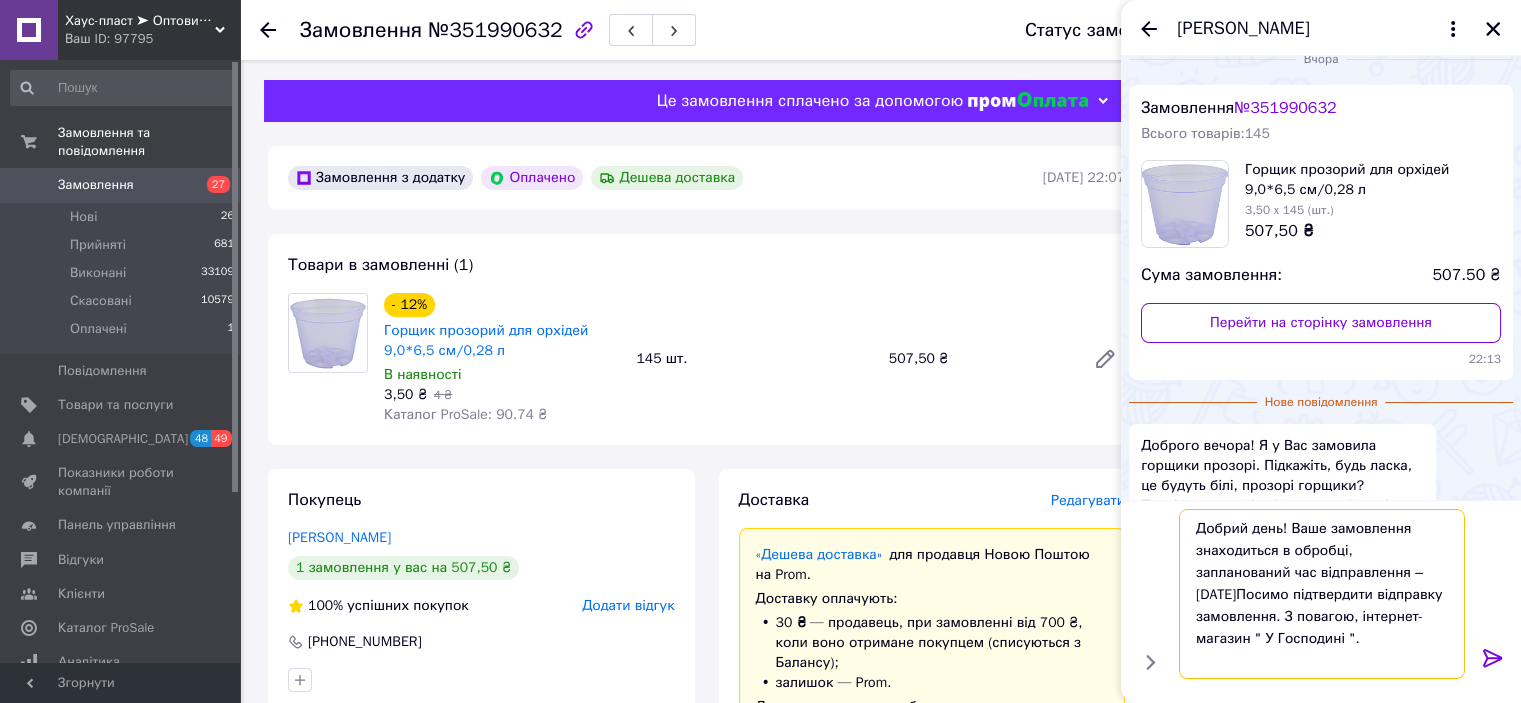 type on "Добрий день! Ваше замовлення знаходиться в обробці, запланований час відправлення – 10.07.25 р.Посимо підтвердити відправку замовлення. З повагою, інтернет-магазин " У Господині "." 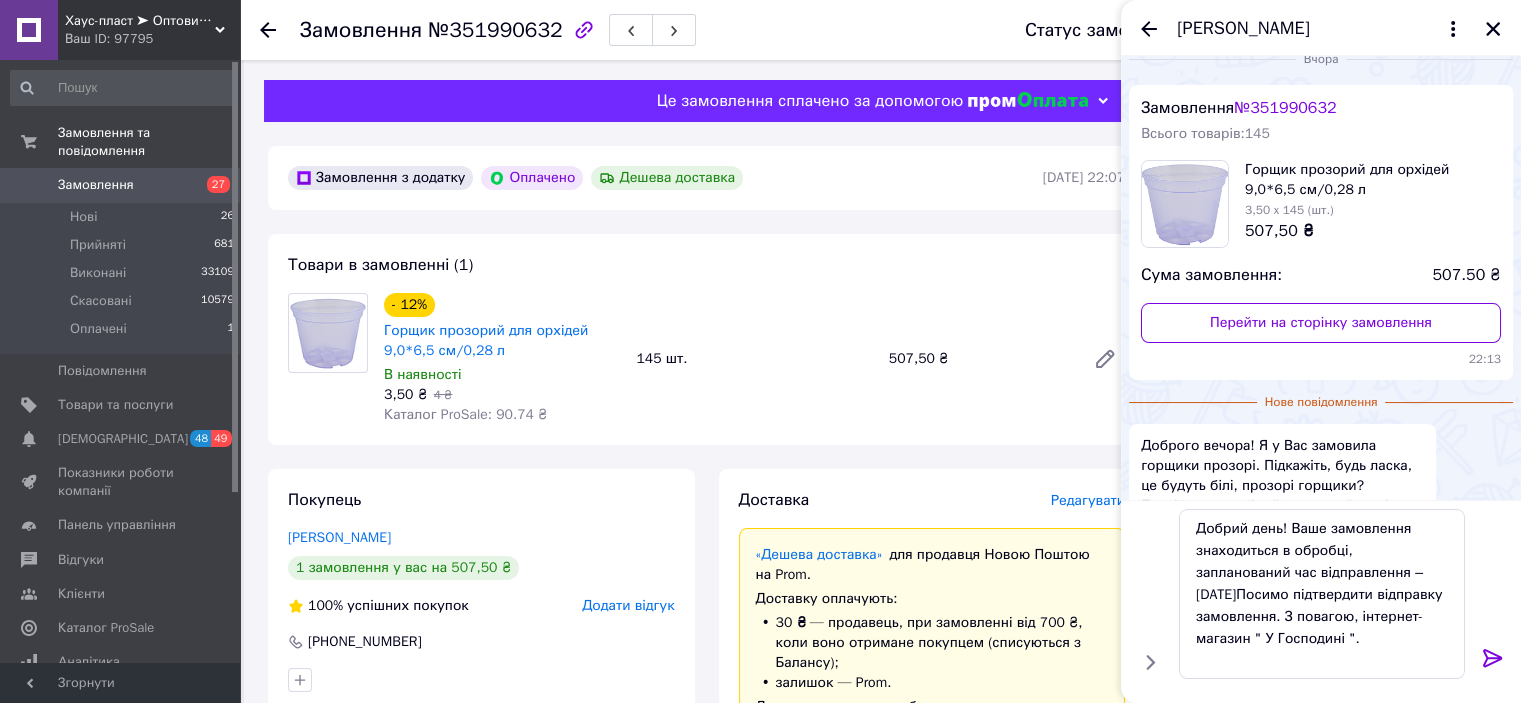 click on "Добрий день! Ваше замовлення знаходиться в обробці, запланований час відправлення – 10.07.25 р.Посимо підтвердити відправку замовлення. З повагою, інтернет-магазин " У Господині ". Добрий день! Ваше замовлення знаходиться в обробці, запланований час відправлення – 10.07.25 р.Посимо підтвердити відправку замовлення. З повагою, інтернет-магазин " У Господині "." at bounding box center (1321, 601) 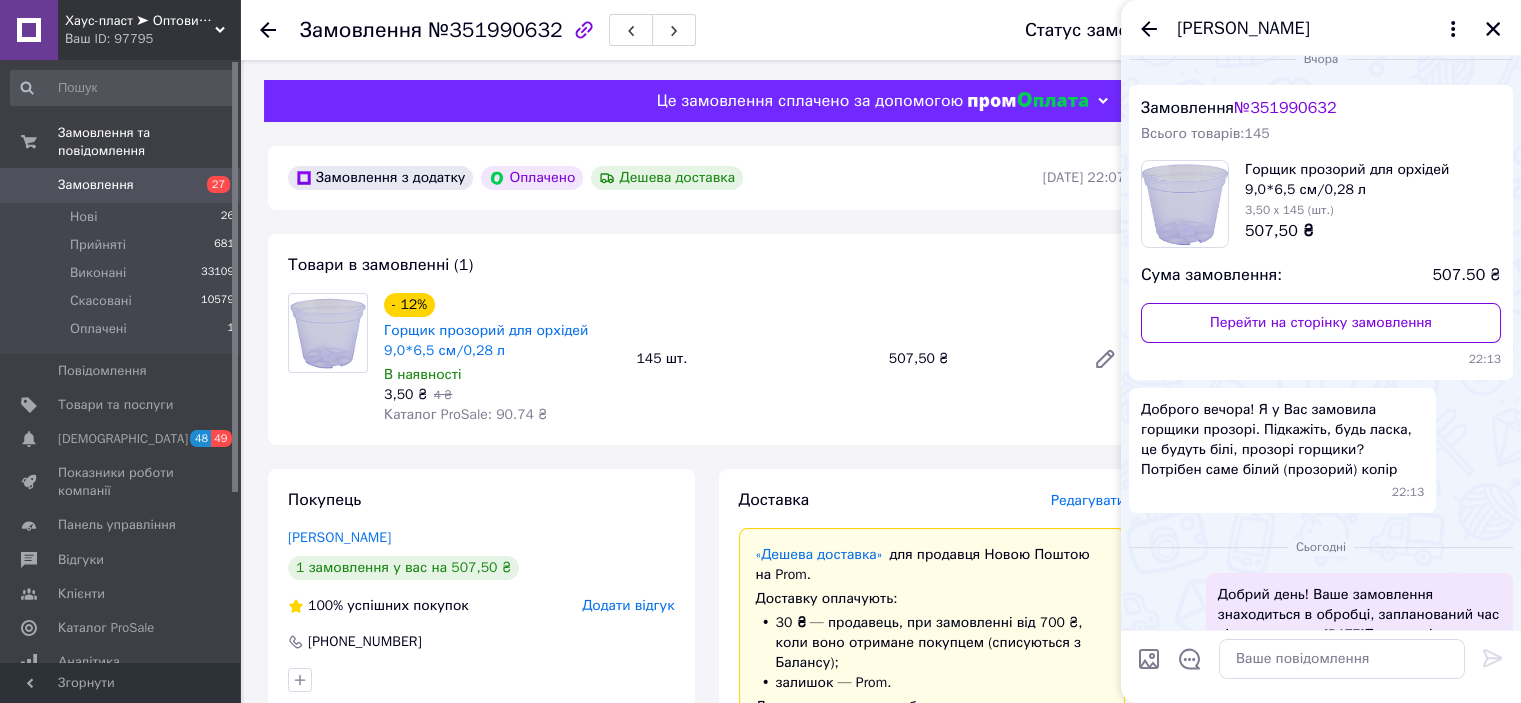 scroll, scrollTop: 119, scrollLeft: 0, axis: vertical 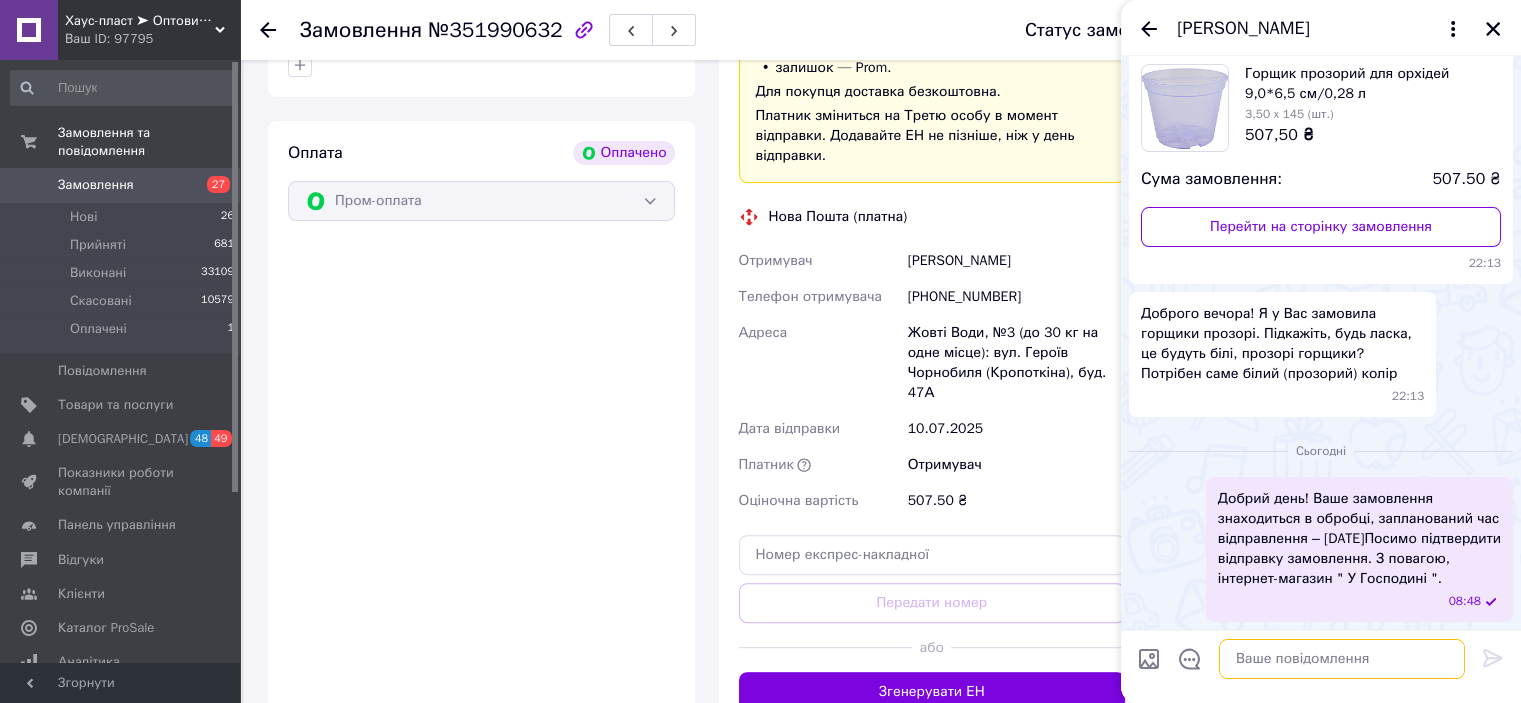 click at bounding box center [1342, 659] 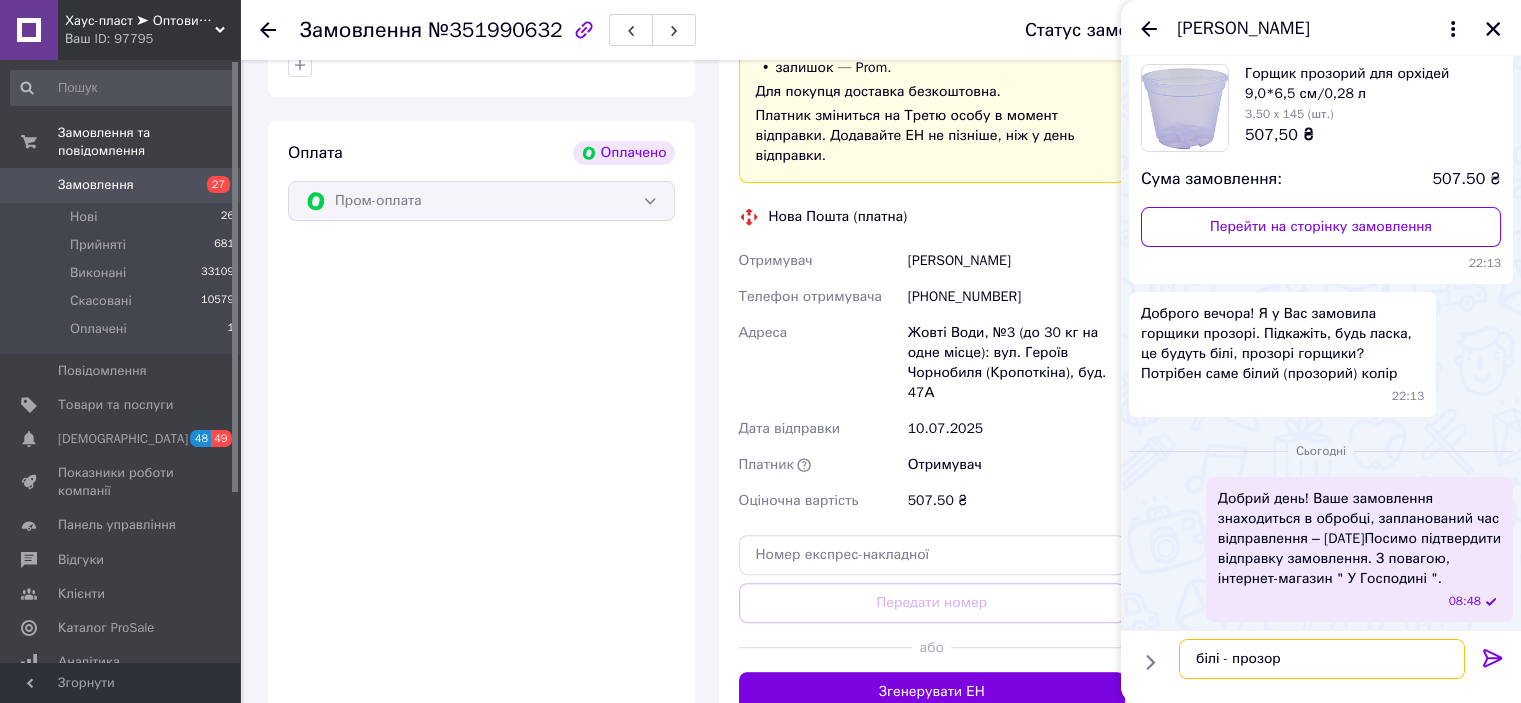 type on "білі - прозорі" 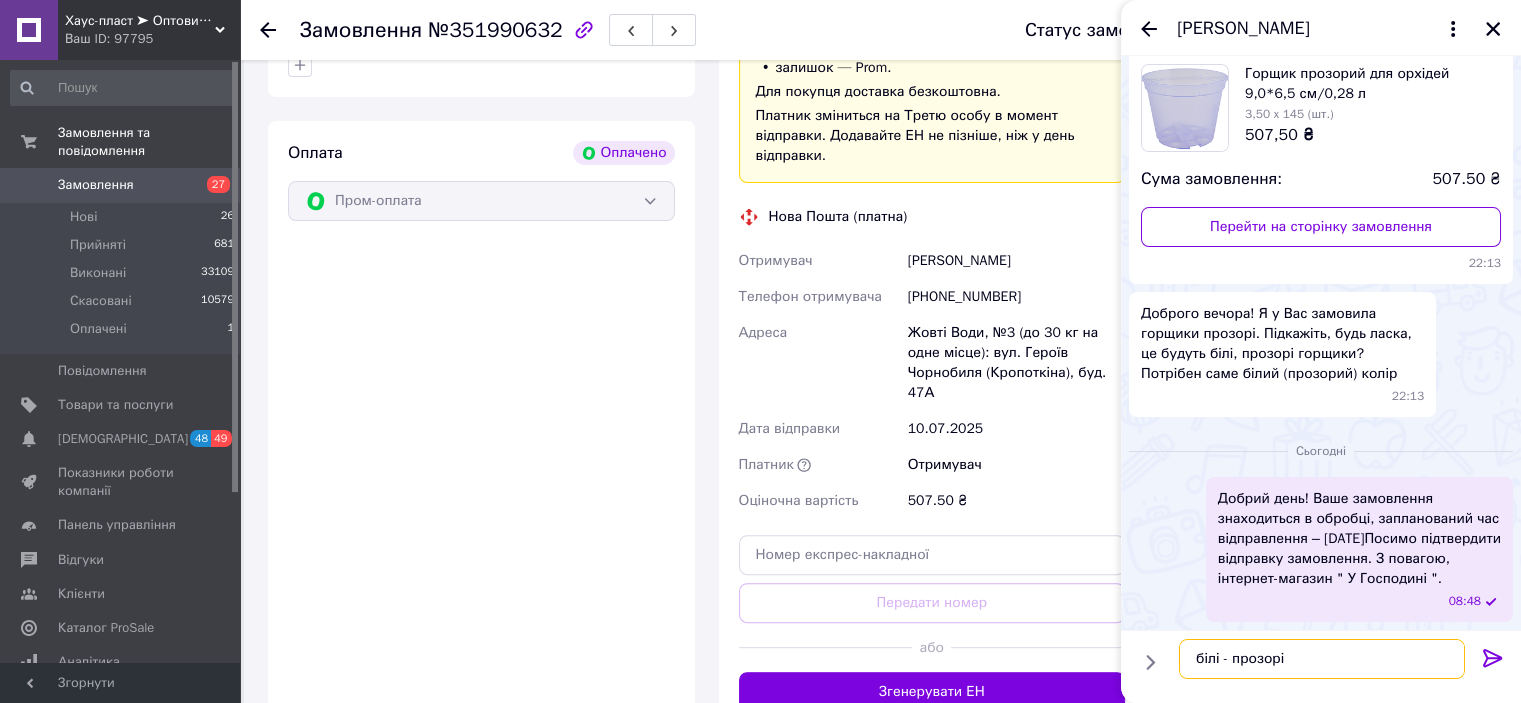 type 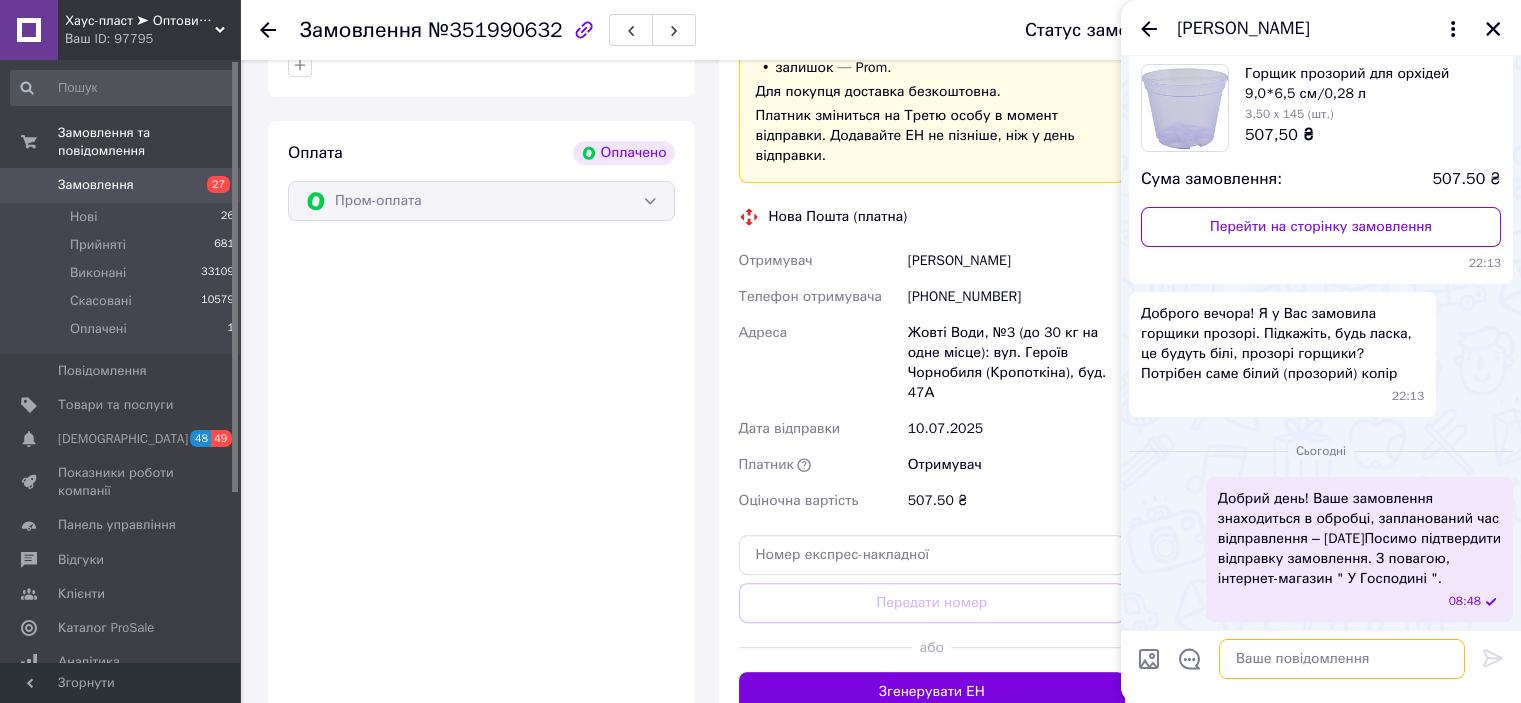 scroll, scrollTop: 172, scrollLeft: 0, axis: vertical 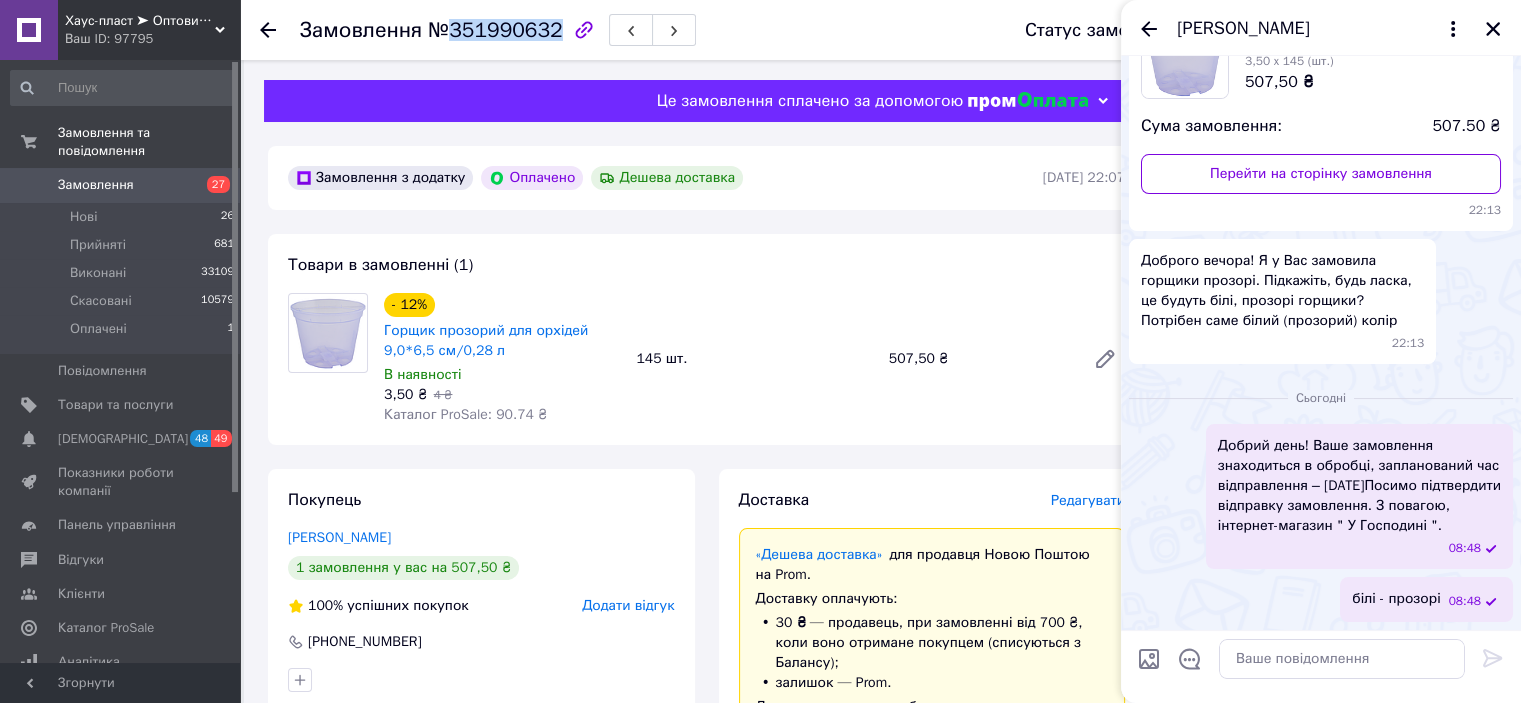 drag, startPoint x: 448, startPoint y: 27, endPoint x: 544, endPoint y: 29, distance: 96.02083 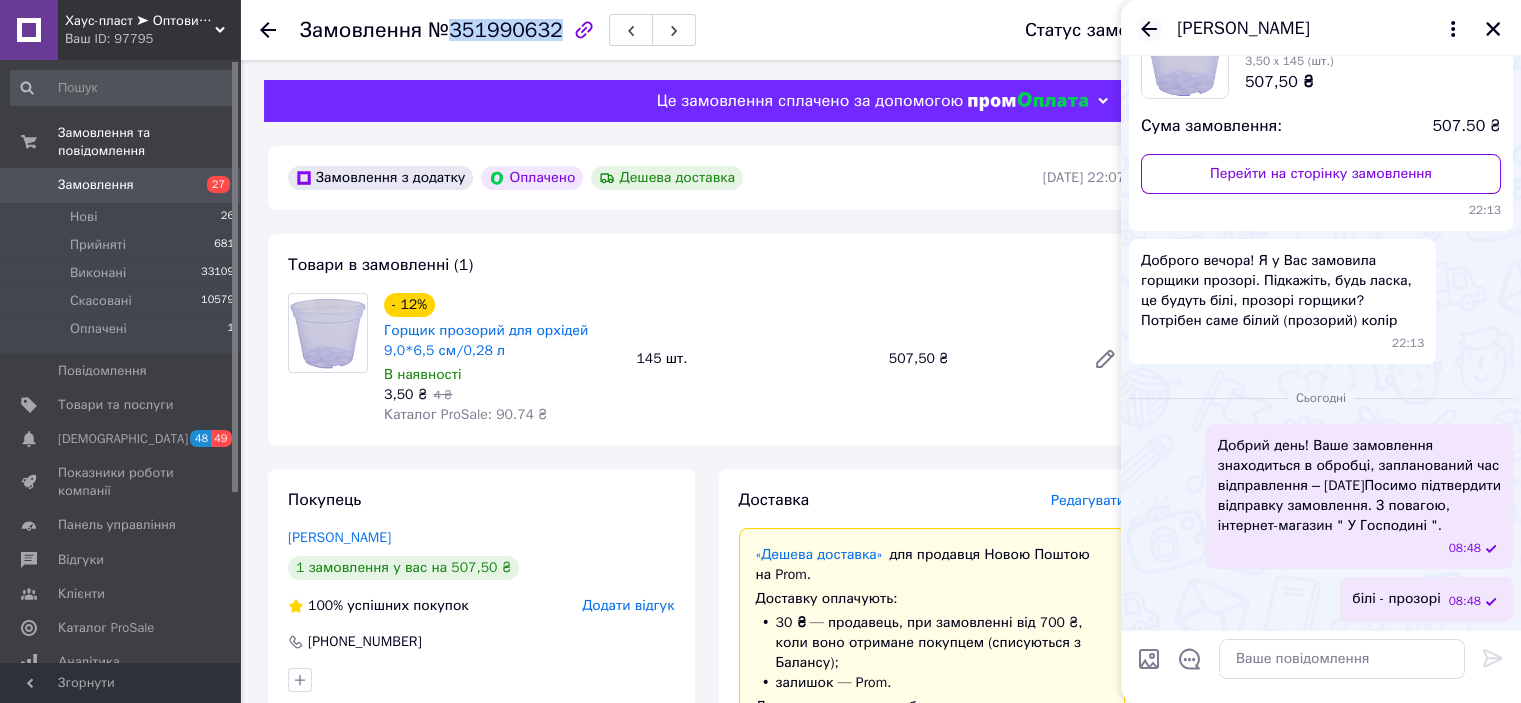 click 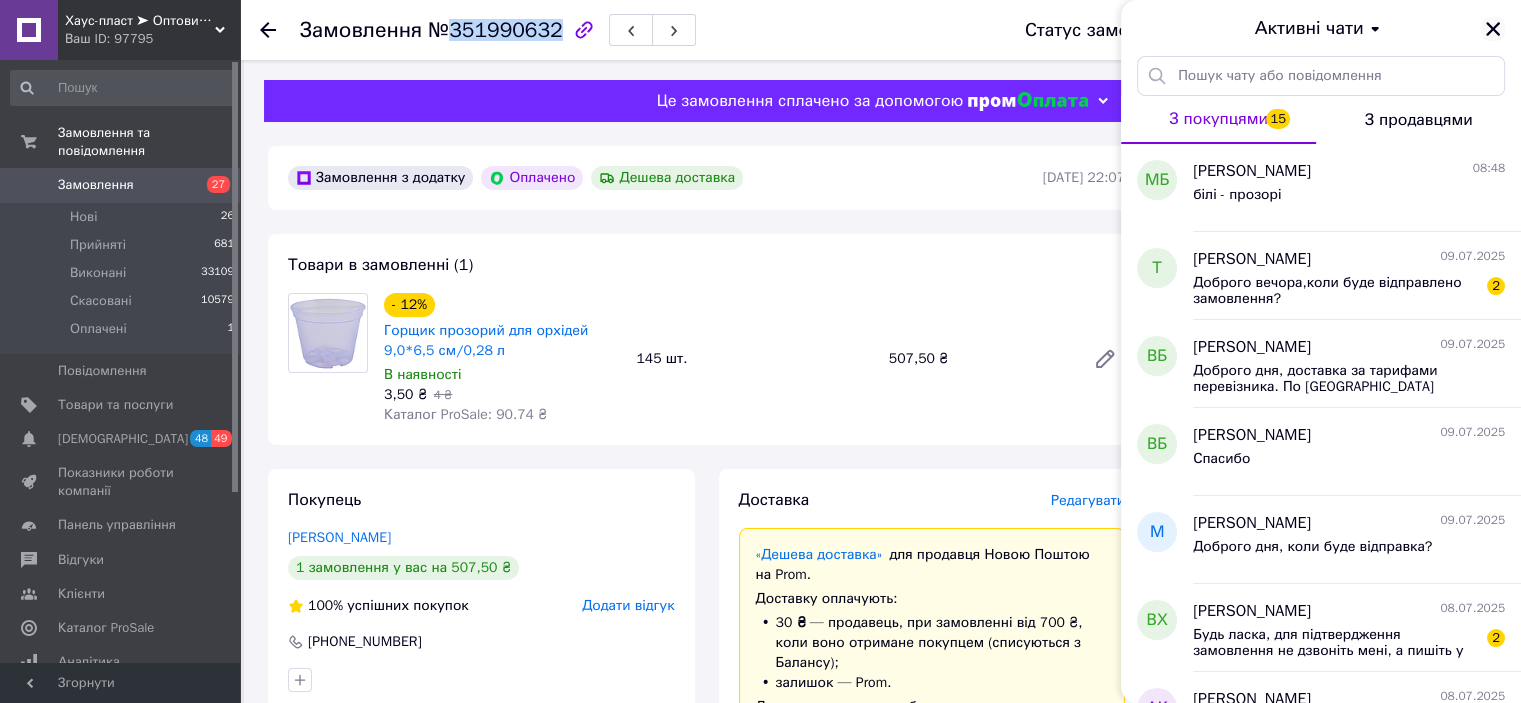 click 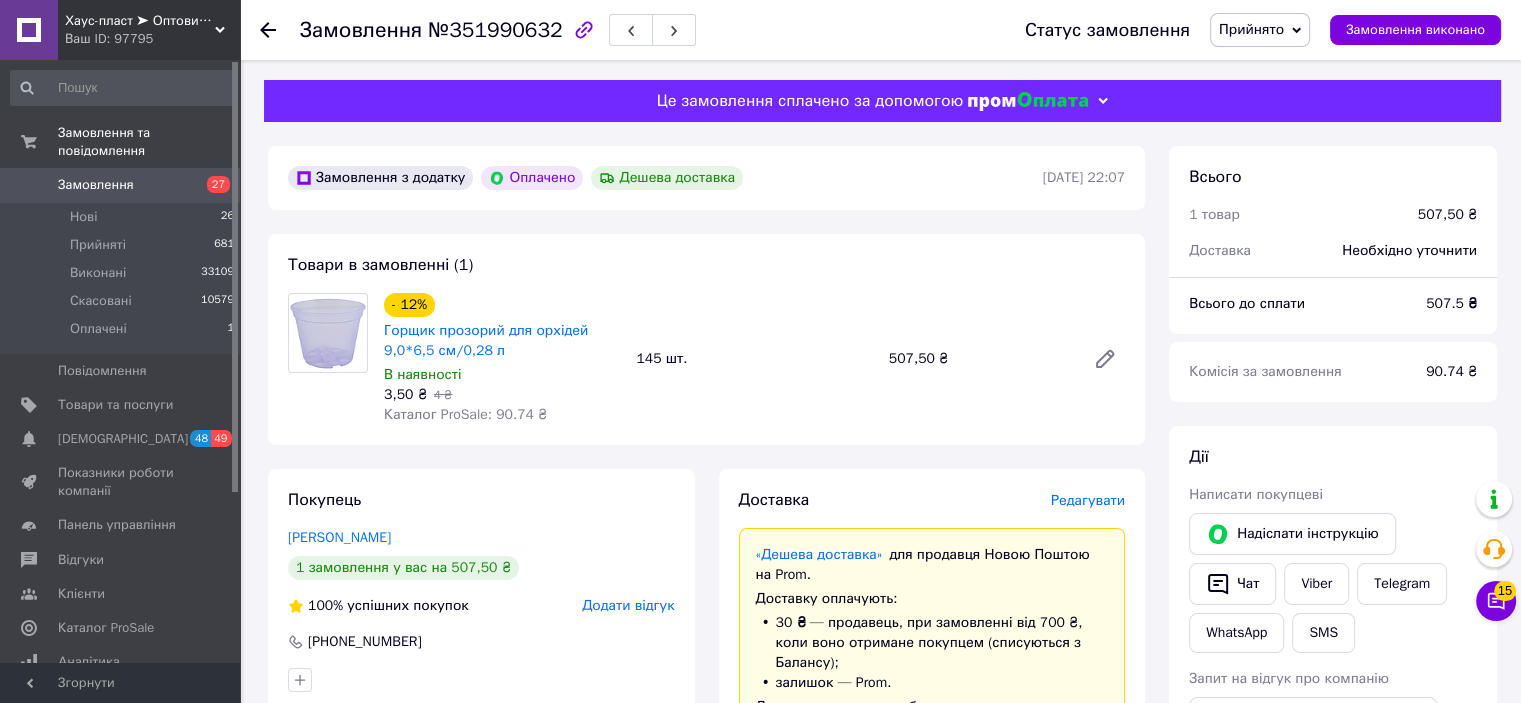 click on "Всього 1 товар 507,50 ₴ Доставка Необхідно уточнити" at bounding box center [1333, 203] 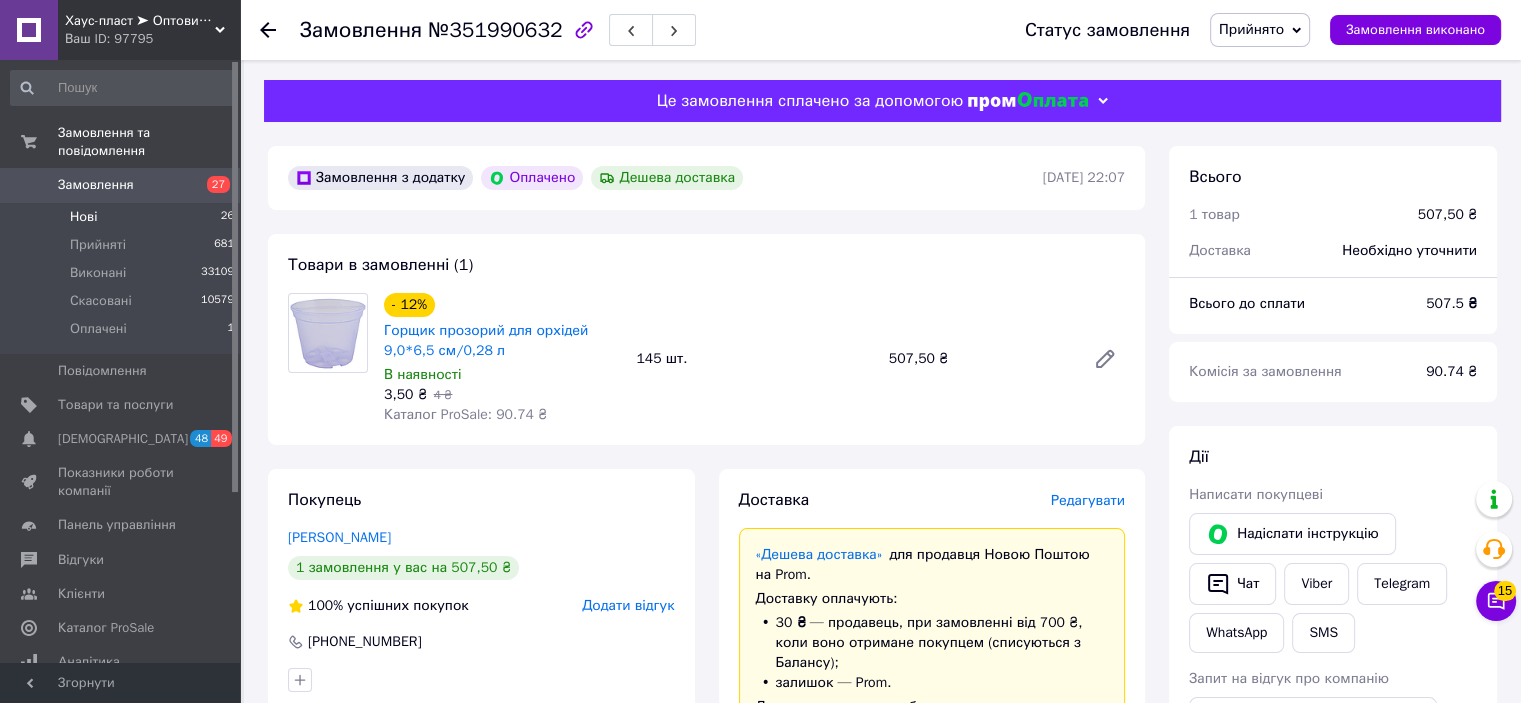 click on "Нові" at bounding box center [83, 217] 